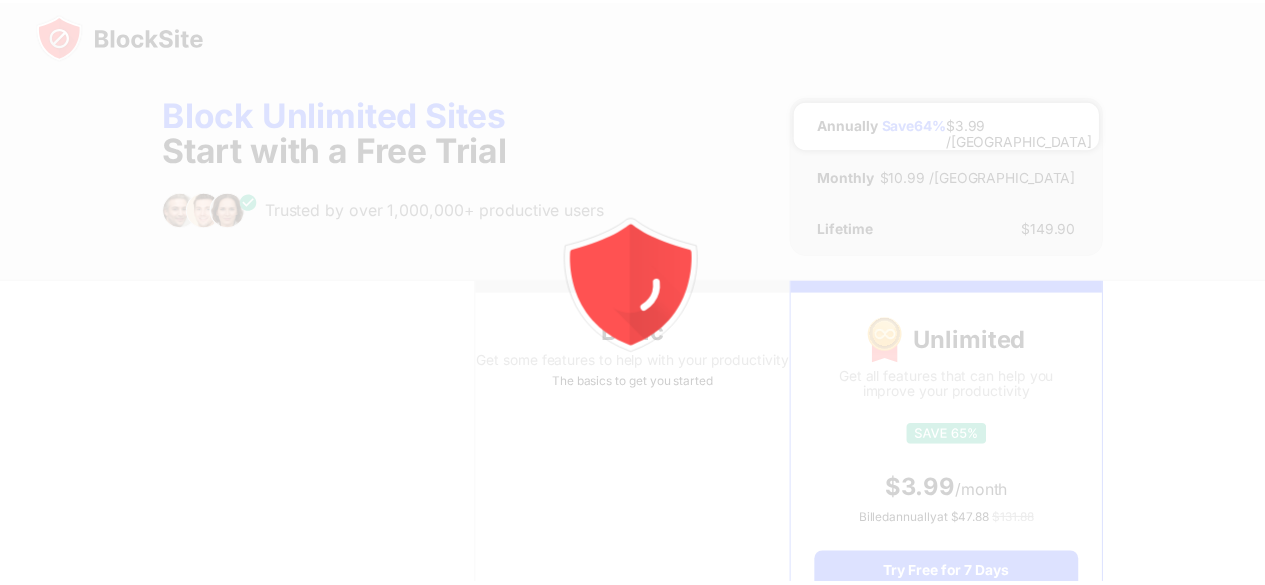 scroll, scrollTop: 0, scrollLeft: 0, axis: both 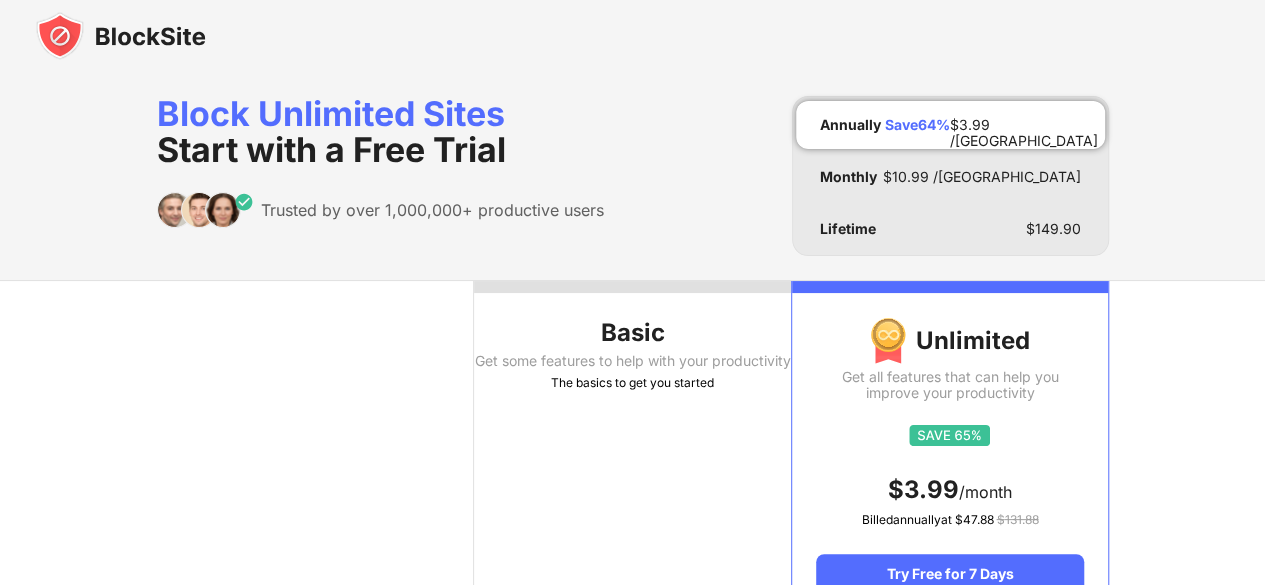 click on "Basic Get some features to help with your productivity The basics to get you started" at bounding box center (632, 450) 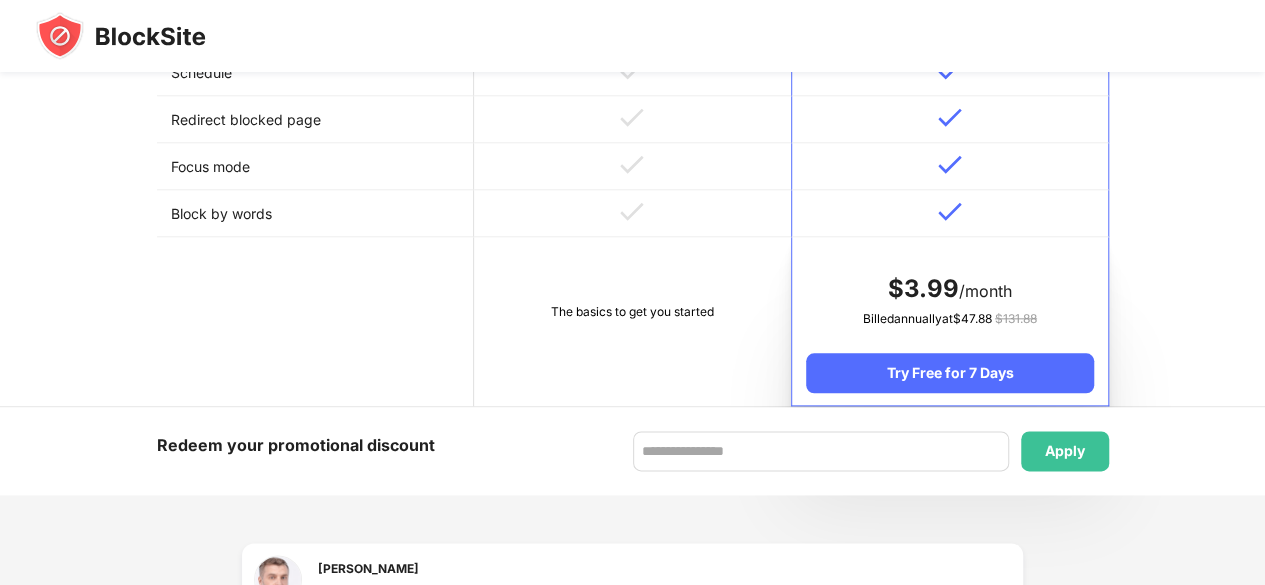 scroll, scrollTop: 994, scrollLeft: 0, axis: vertical 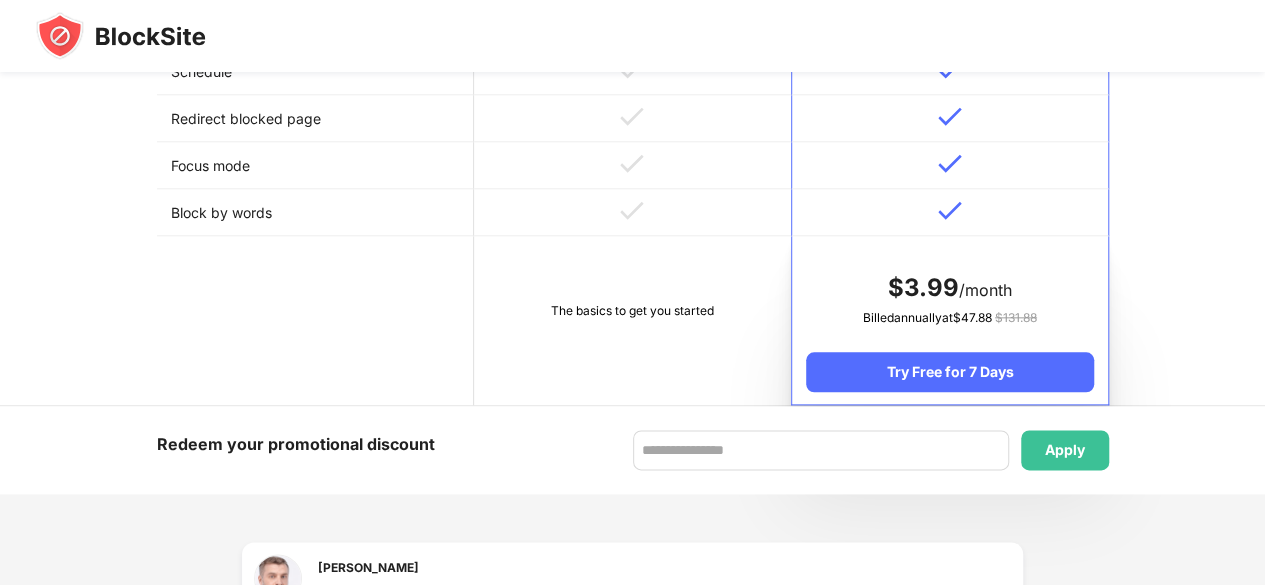 click on "Redeem your promotional discount Apply" at bounding box center (632, 450) 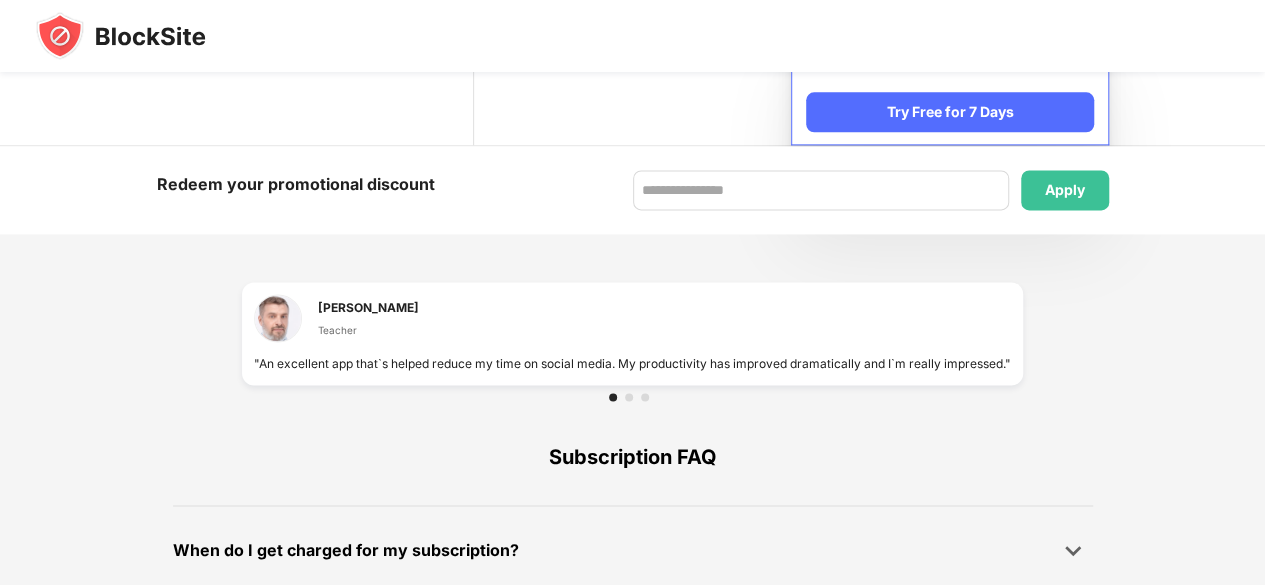 scroll, scrollTop: 1255, scrollLeft: 0, axis: vertical 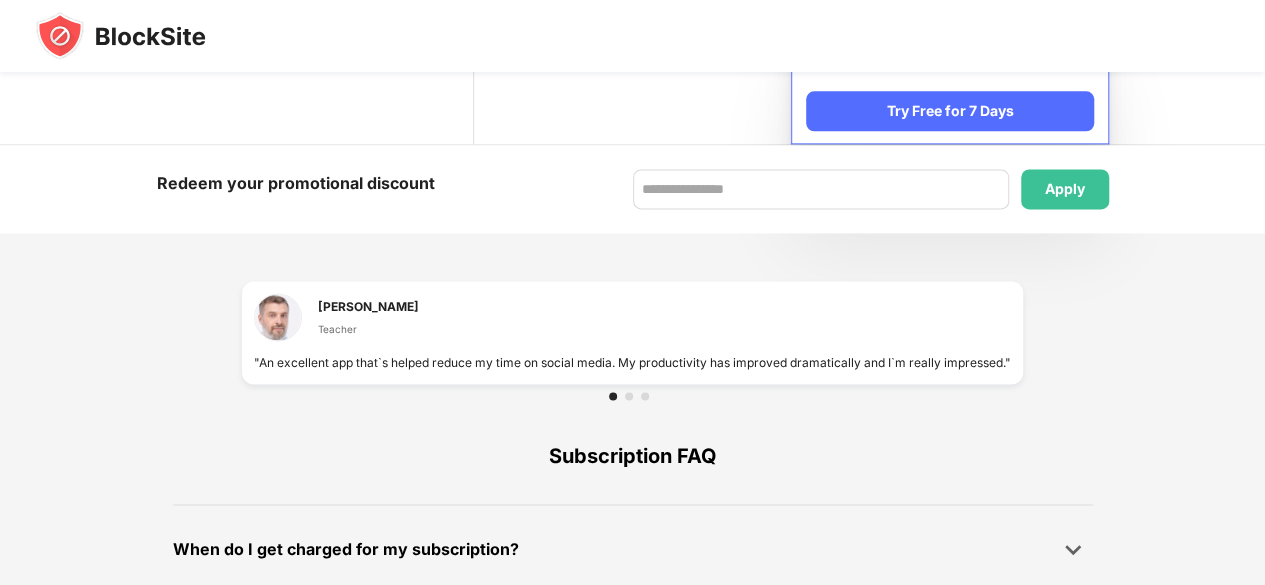 click on "Redeem your promotional discount Apply" at bounding box center [632, 189] 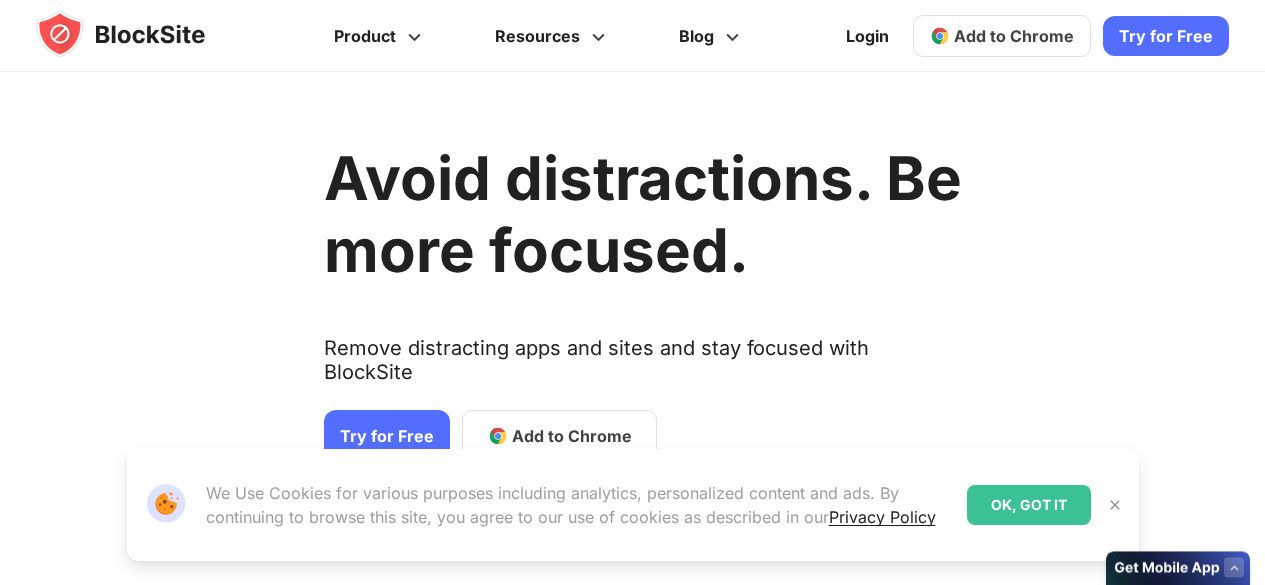 scroll, scrollTop: 0, scrollLeft: 0, axis: both 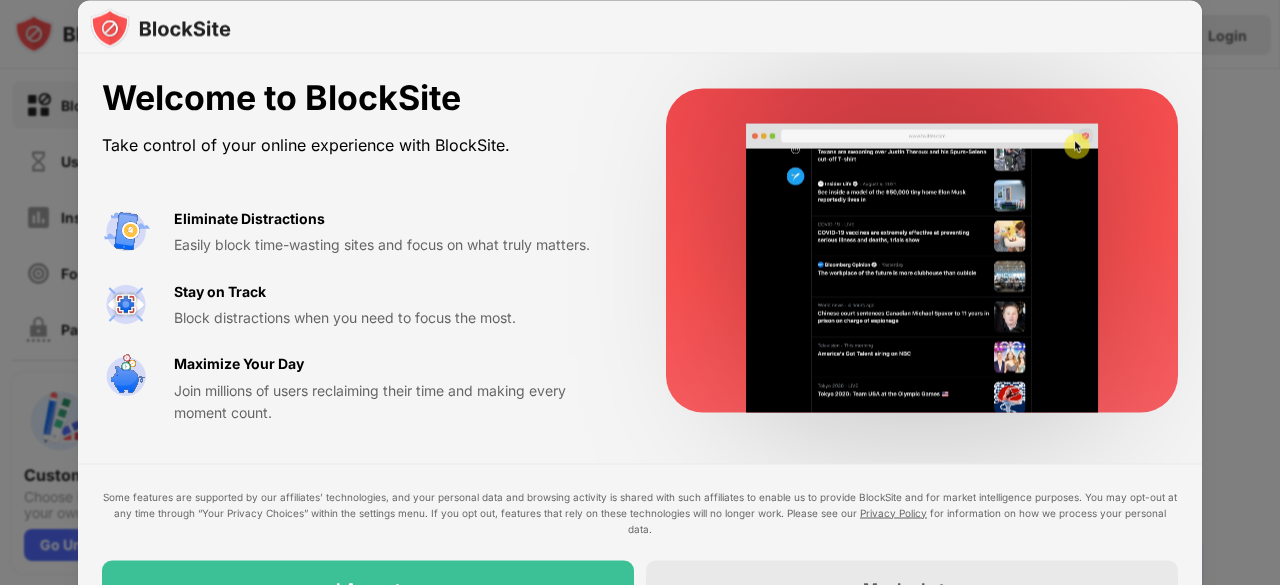 drag, startPoint x: 1278, startPoint y: 337, endPoint x: 1271, endPoint y: 345, distance: 10.630146 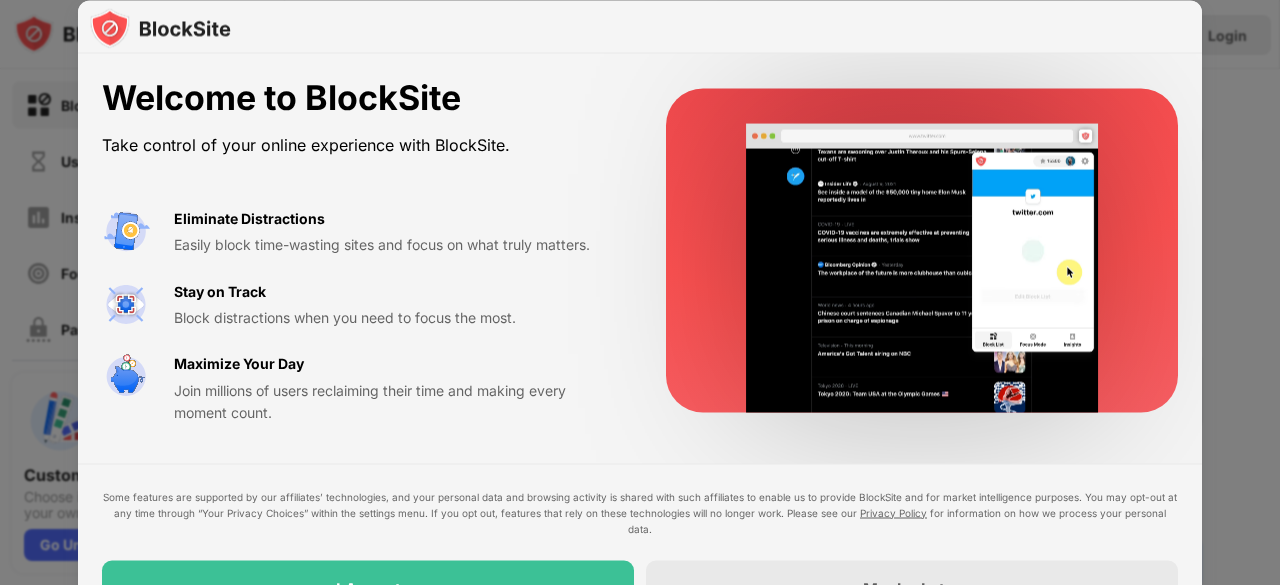 click at bounding box center (640, 292) 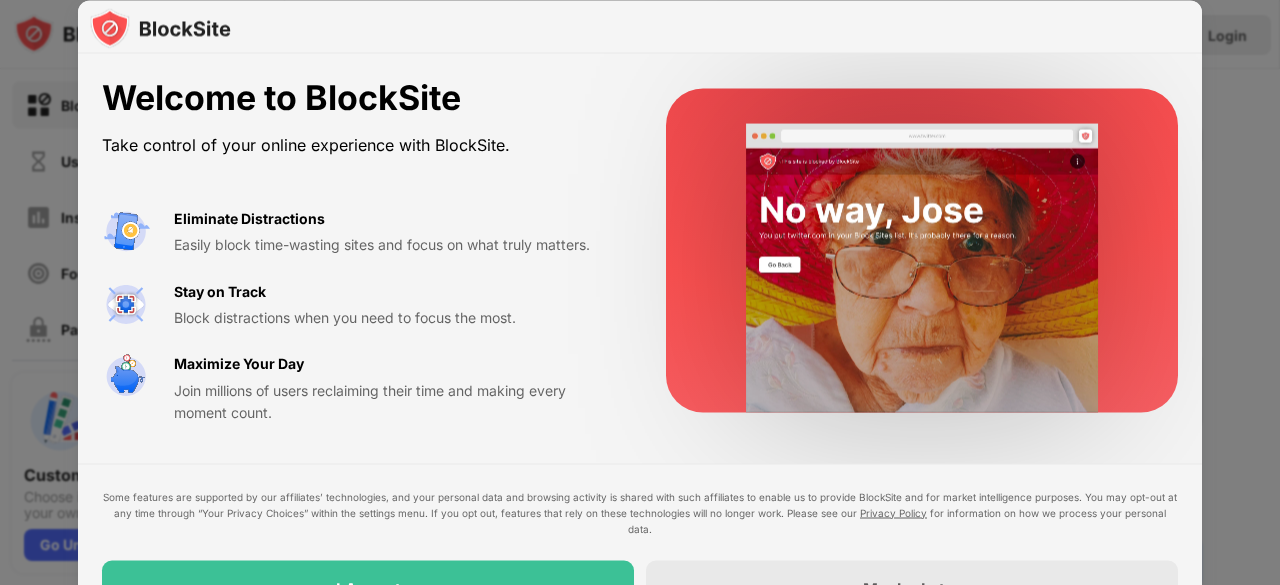 drag, startPoint x: 1271, startPoint y: 345, endPoint x: 1273, endPoint y: 362, distance: 17.117243 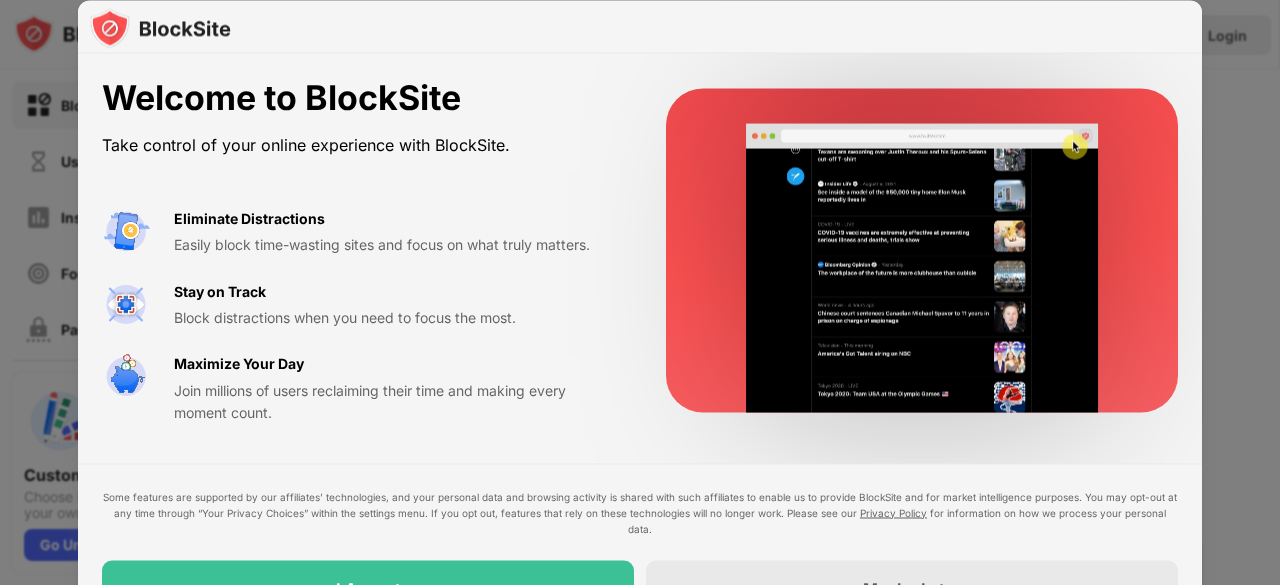 click at bounding box center [640, 292] 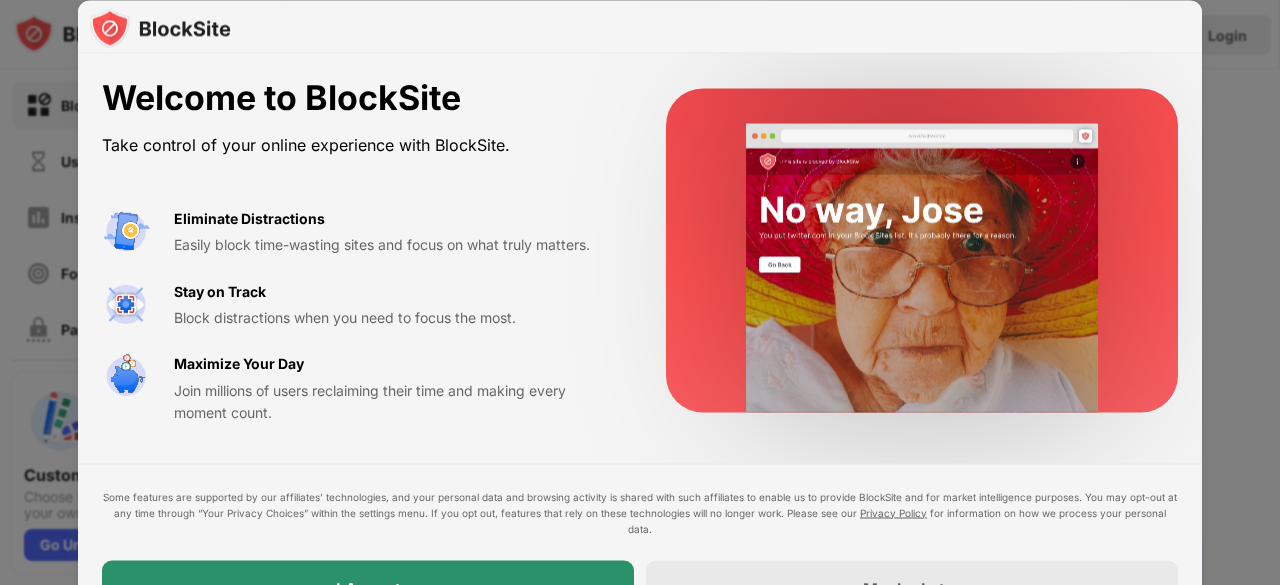 click on "I Accept" at bounding box center (368, 588) 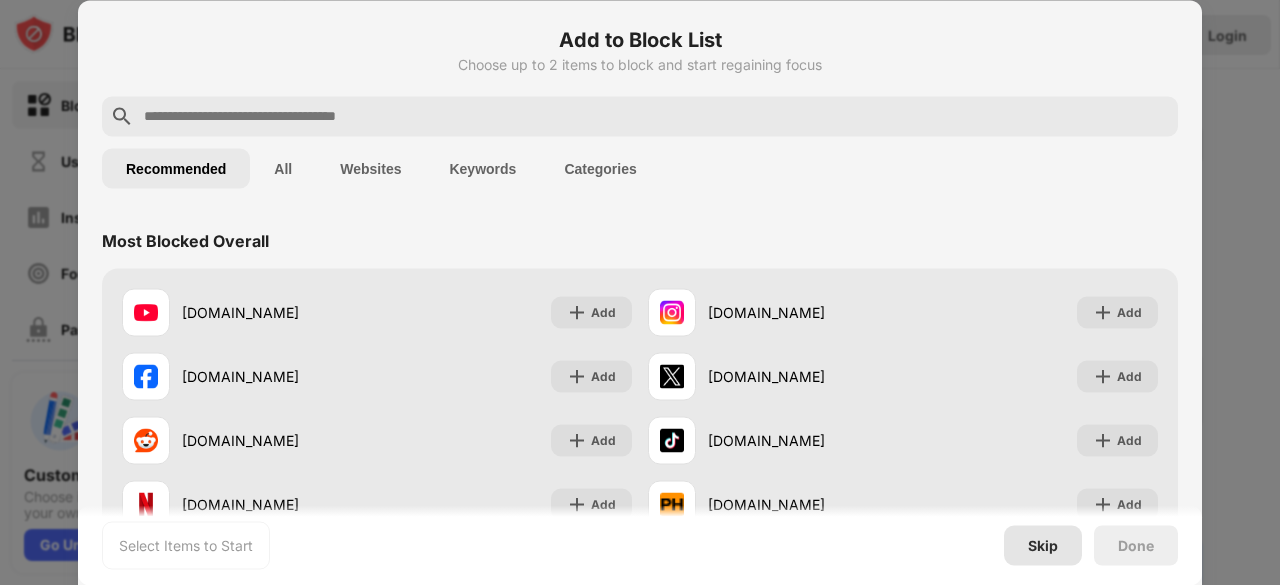 click on "Skip" at bounding box center [1043, 545] 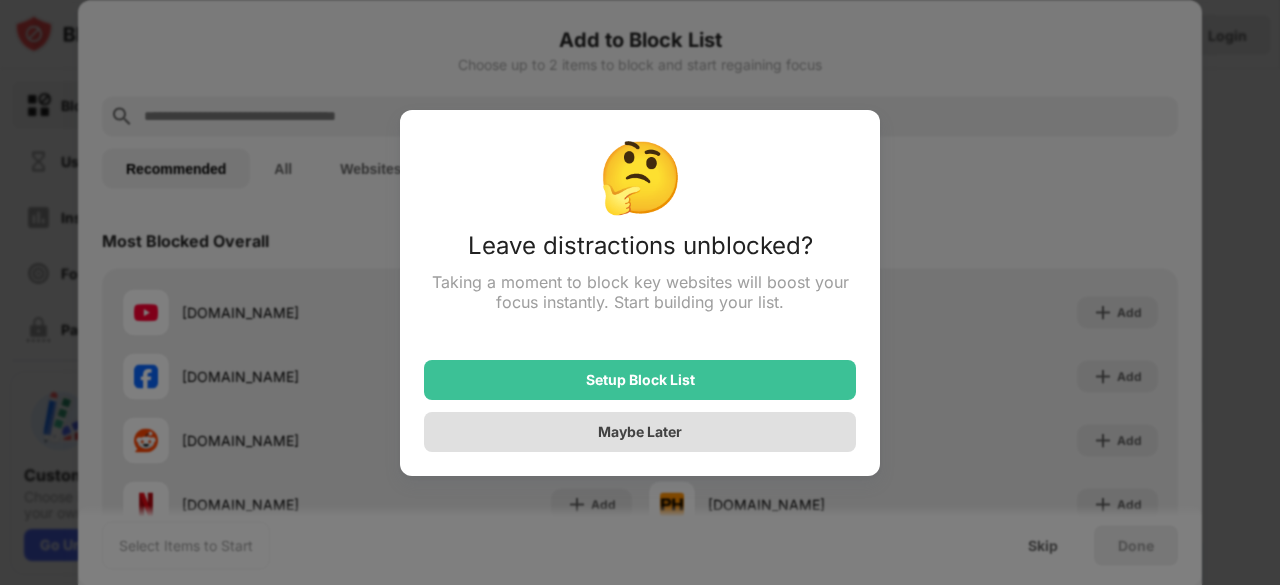 click on "Maybe Later" at bounding box center [640, 432] 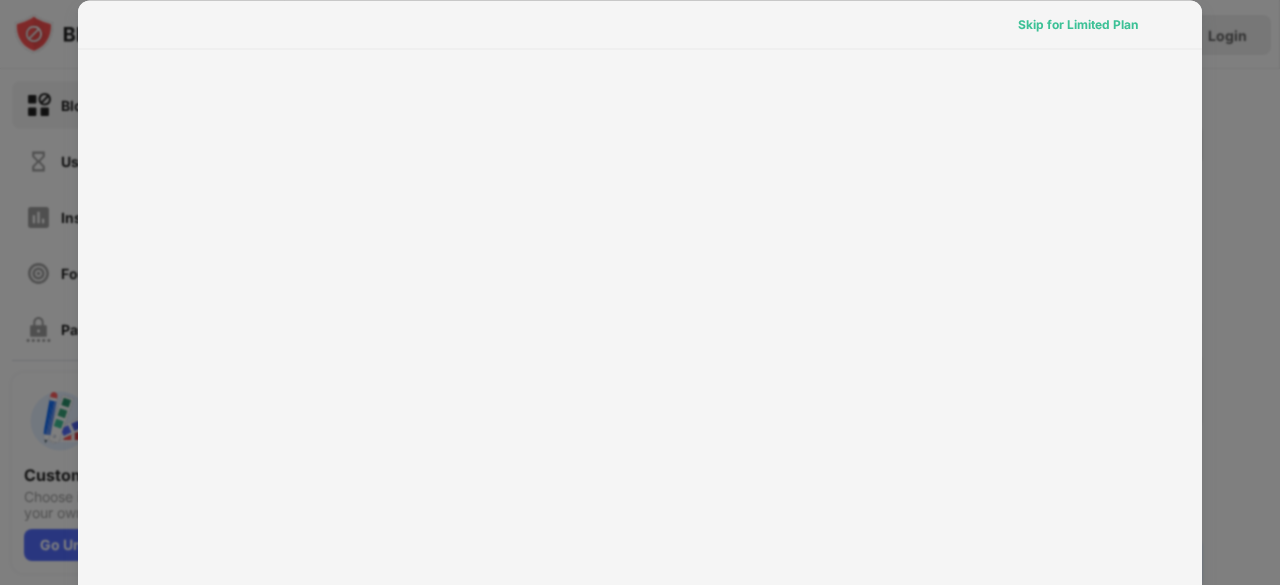 click on "Skip for Limited Plan" at bounding box center (1078, 24) 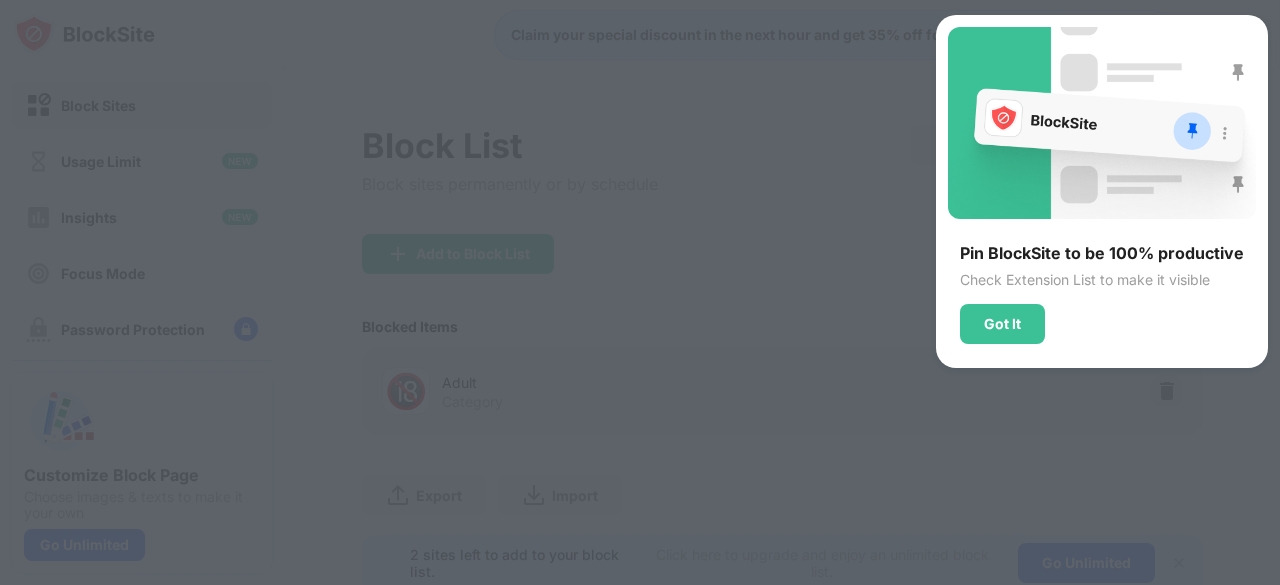 click on "Got It" at bounding box center (1002, 324) 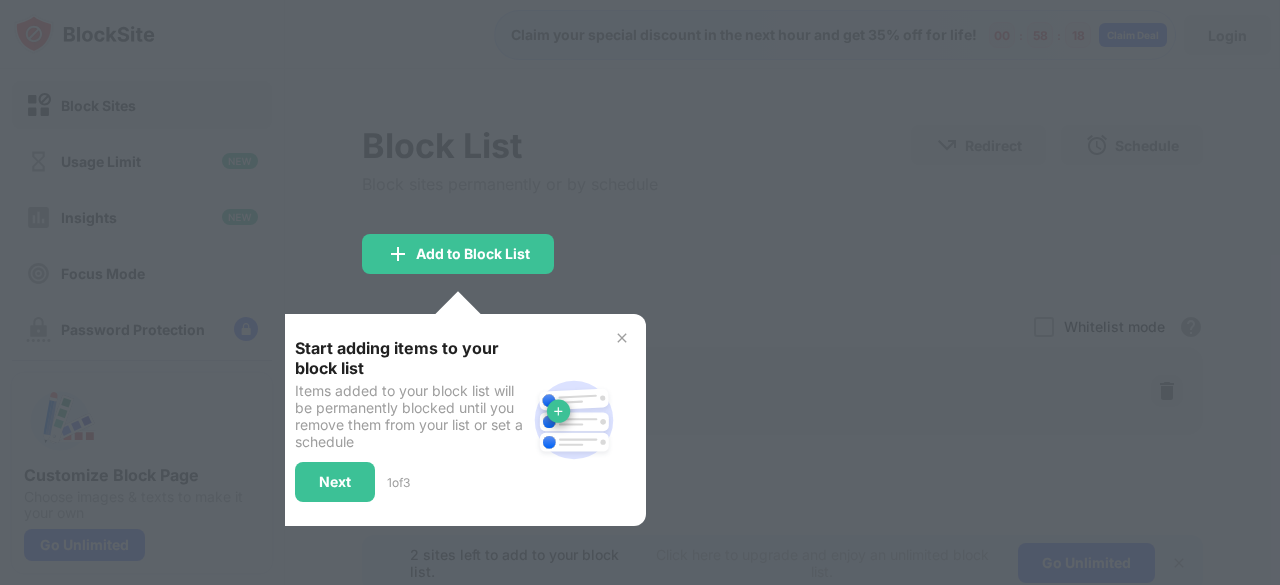 click on "Next" at bounding box center (335, 482) 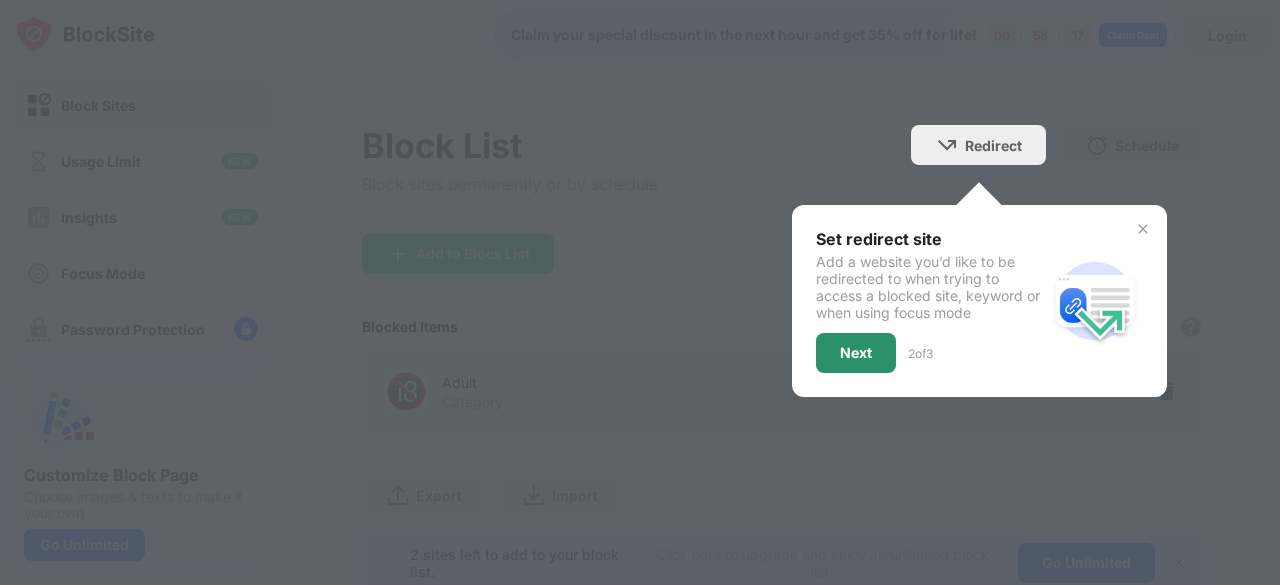 click on "Next" at bounding box center [856, 353] 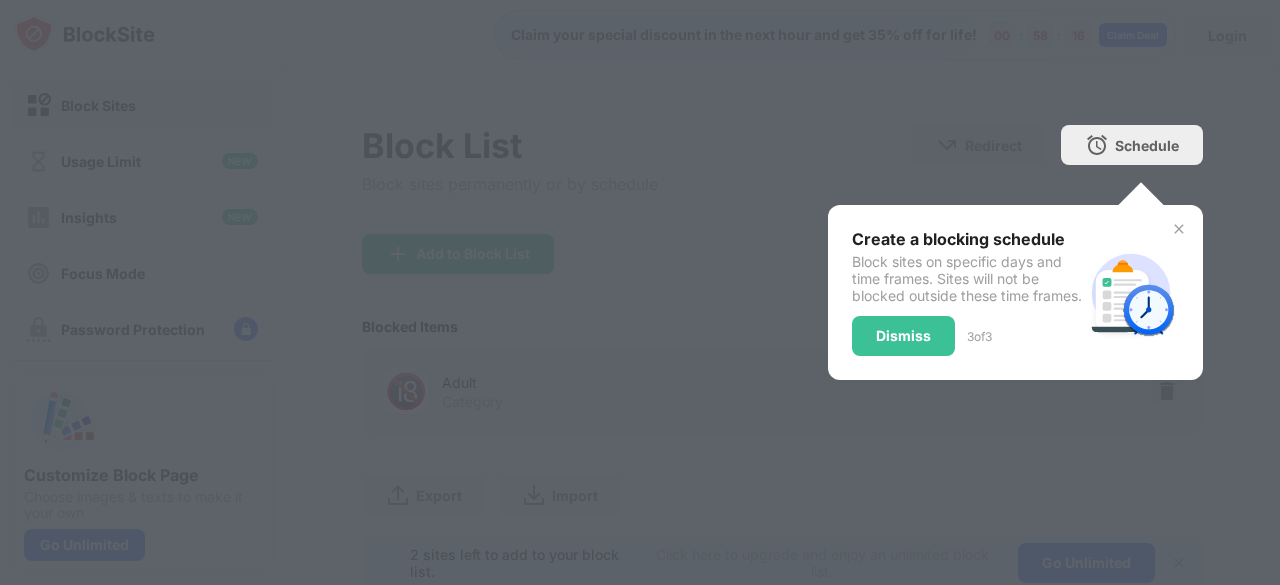 click on "Dismiss" at bounding box center [903, 336] 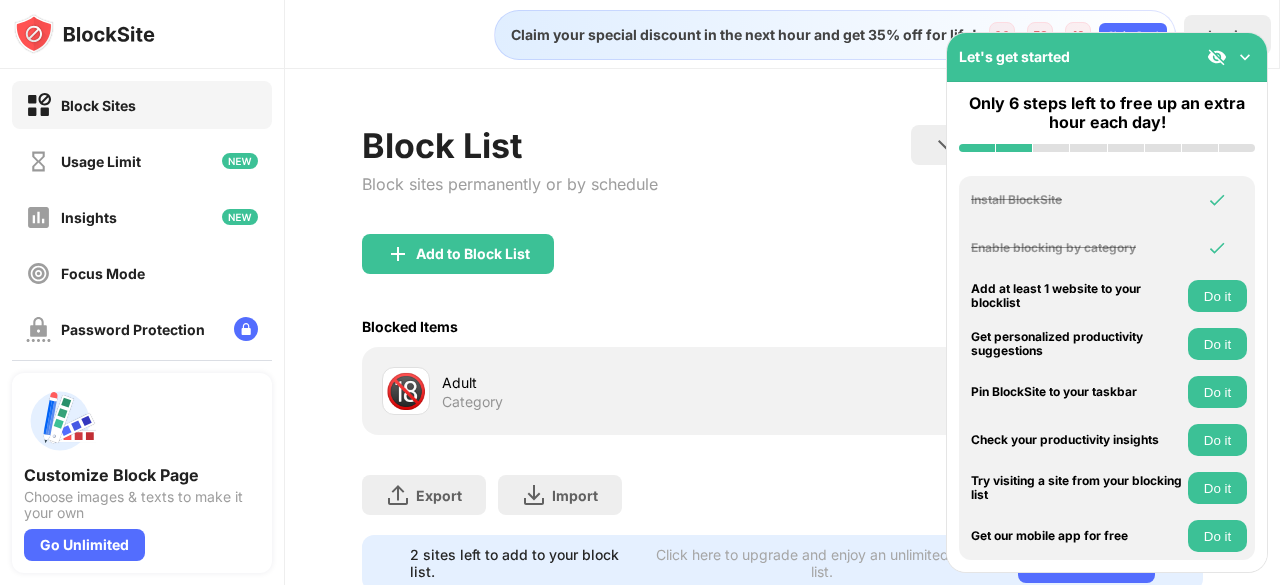 click on "Claim your special discount in the next hour and get 35% off for life! 00 : 58 : 13 Claim Deal Login Block List Block sites permanently or by schedule Redirect Choose a site to be redirected to when blocking is active Schedule Select which days and timeframes the block list will be active Add to Block List Blocked Items Whitelist mode Block all websites except for those in your whitelist. Whitelist Mode only works with URLs and won't include categories or keywords. 🔞 Adult Category Export Export Files (for websites items only) Import Import Files (for websites items only) 2 sites left to add to your block list. Click here to upgrade and enjoy an unlimited block list. Go Unlimited" at bounding box center (782, 292) 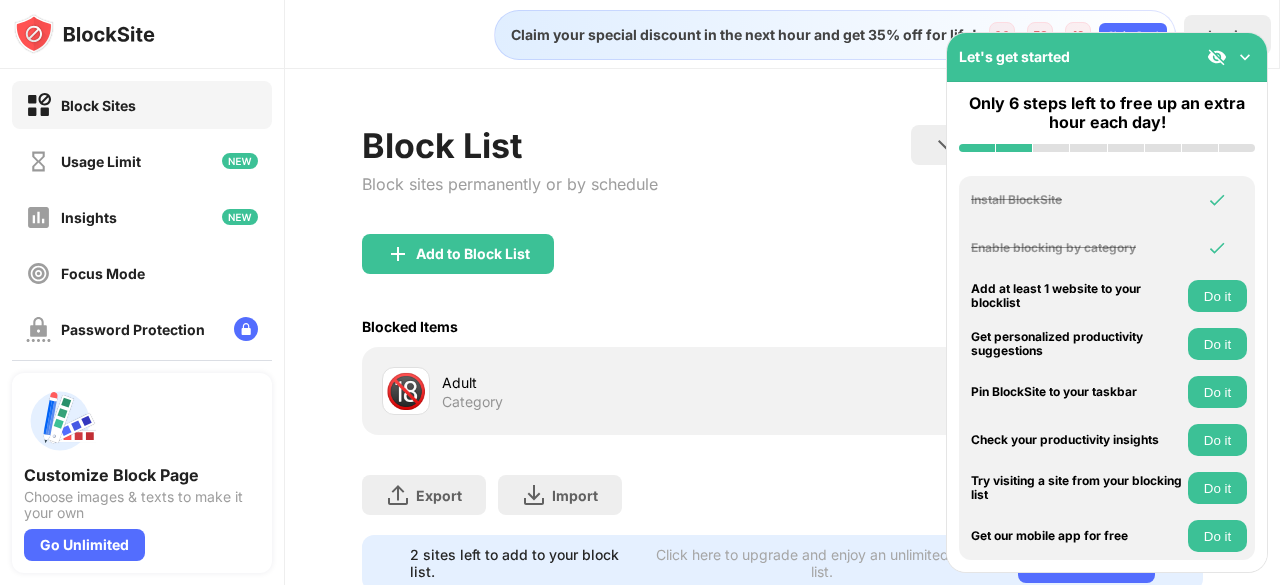 drag, startPoint x: 1266, startPoint y: 89, endPoint x: 1270, endPoint y: 100, distance: 11.7046995 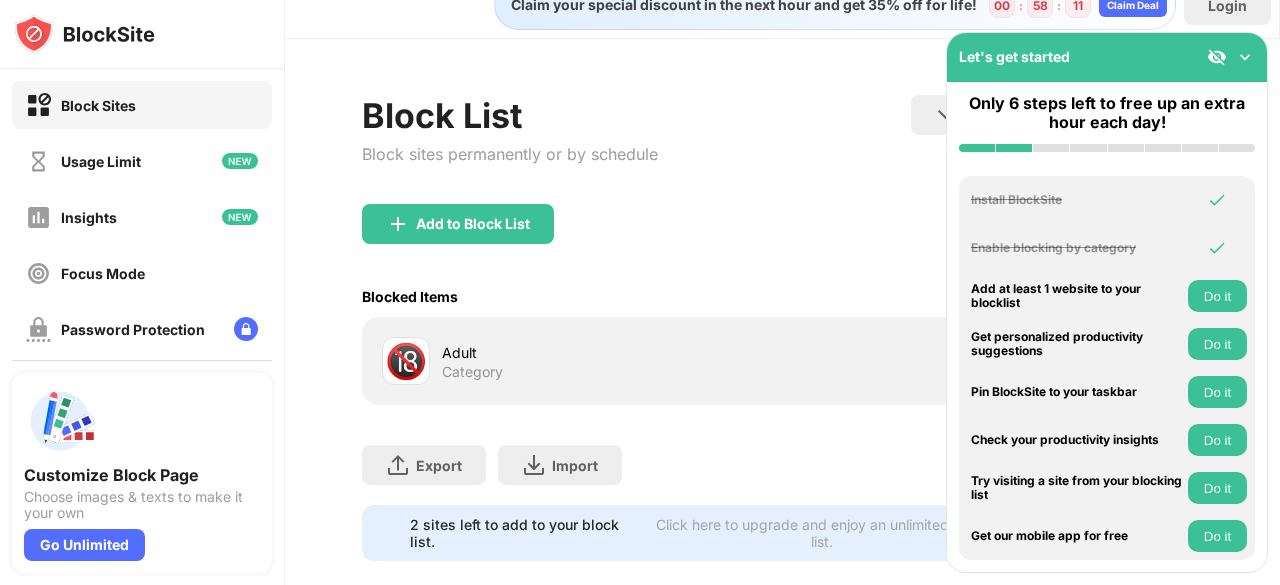 scroll, scrollTop: 29, scrollLeft: 0, axis: vertical 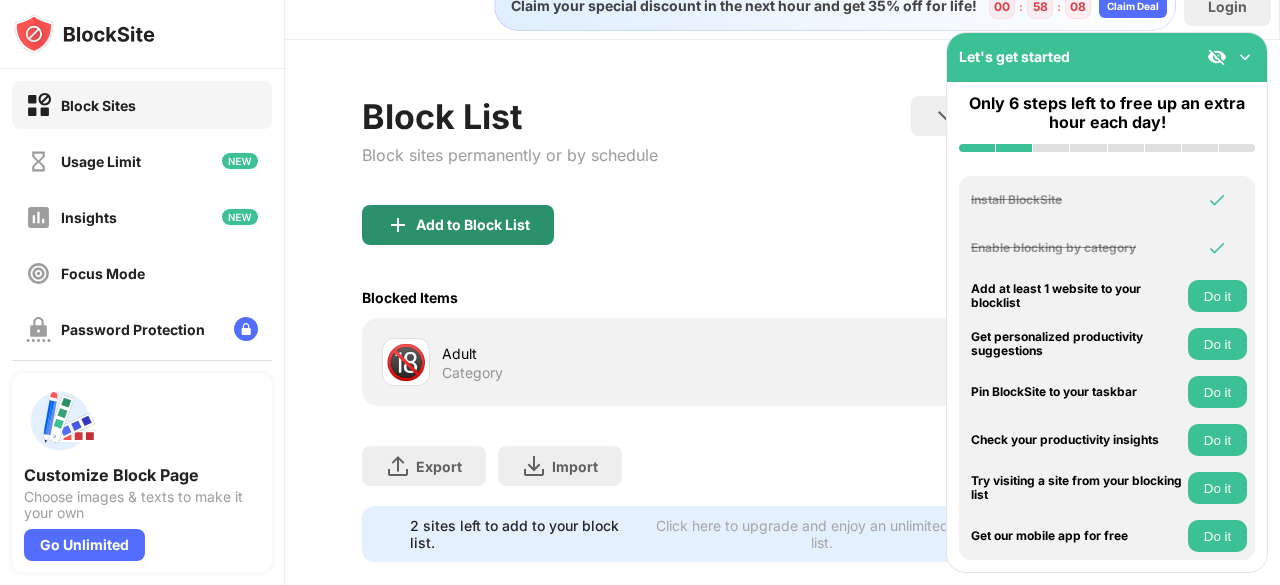click on "Add to Block List" at bounding box center [473, 225] 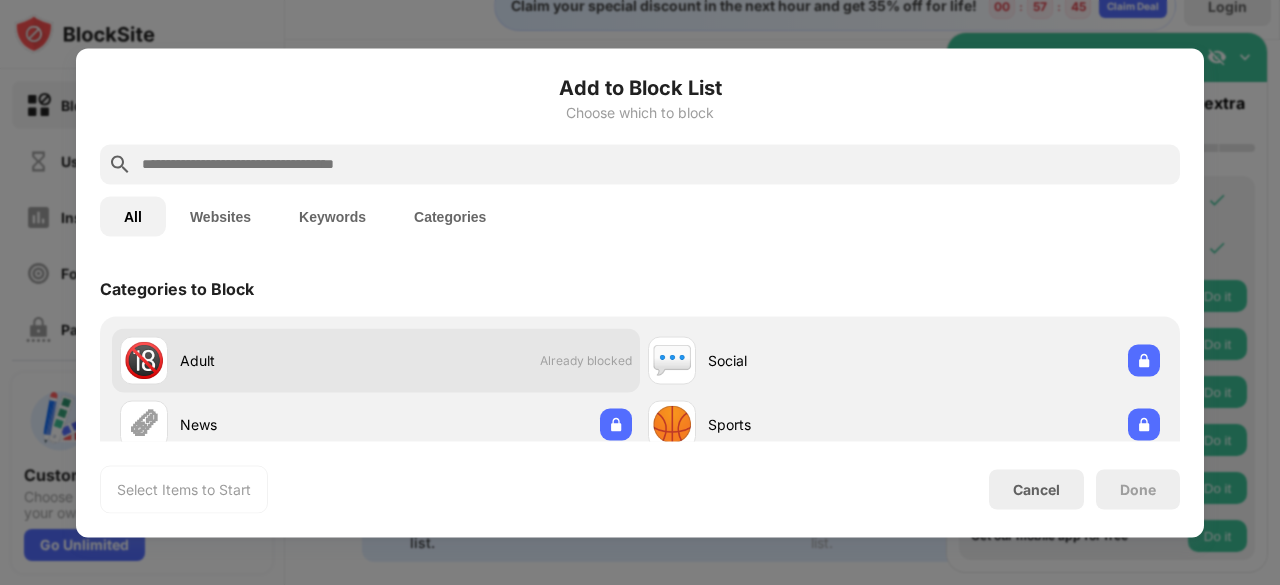 click on "🔞 Adult Already blocked" at bounding box center (376, 360) 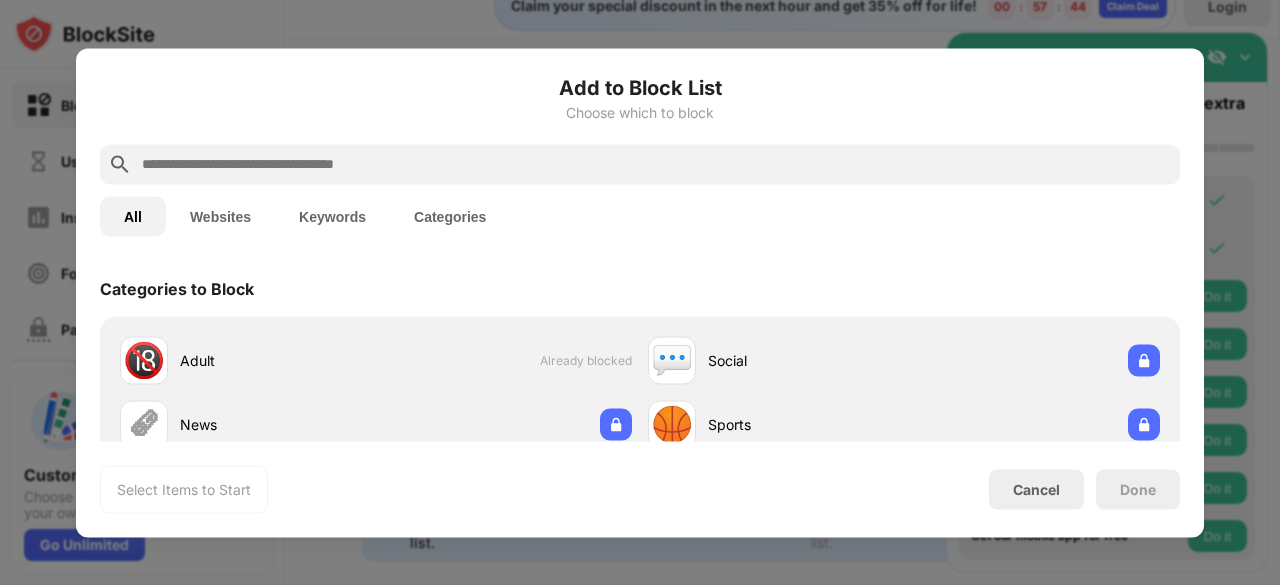 click at bounding box center (640, 164) 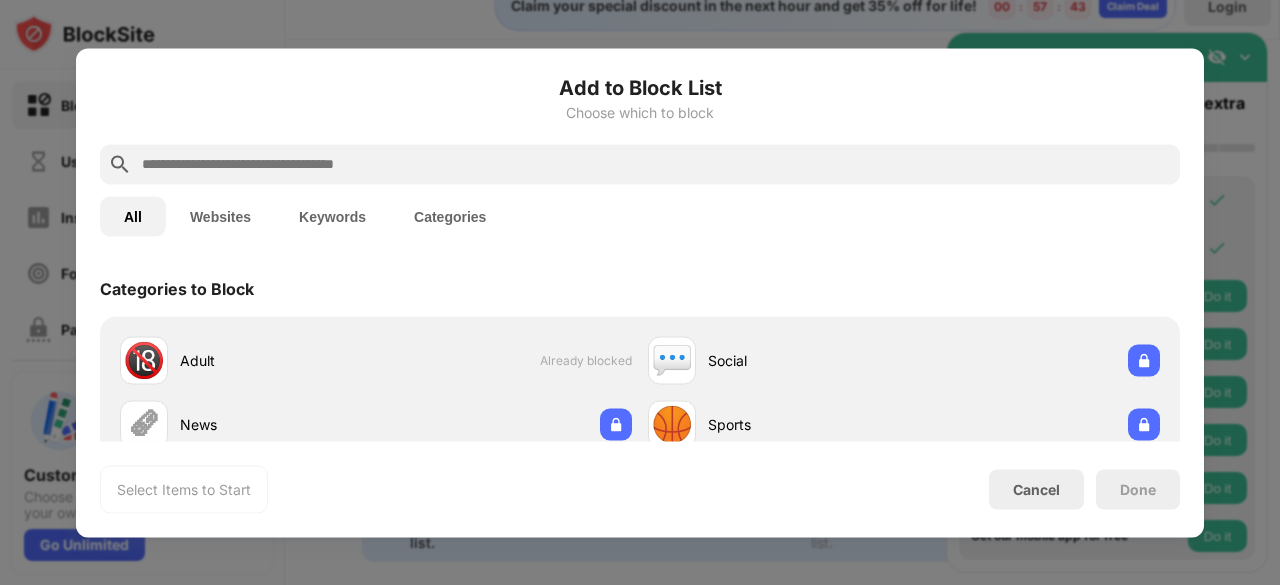 click at bounding box center (656, 164) 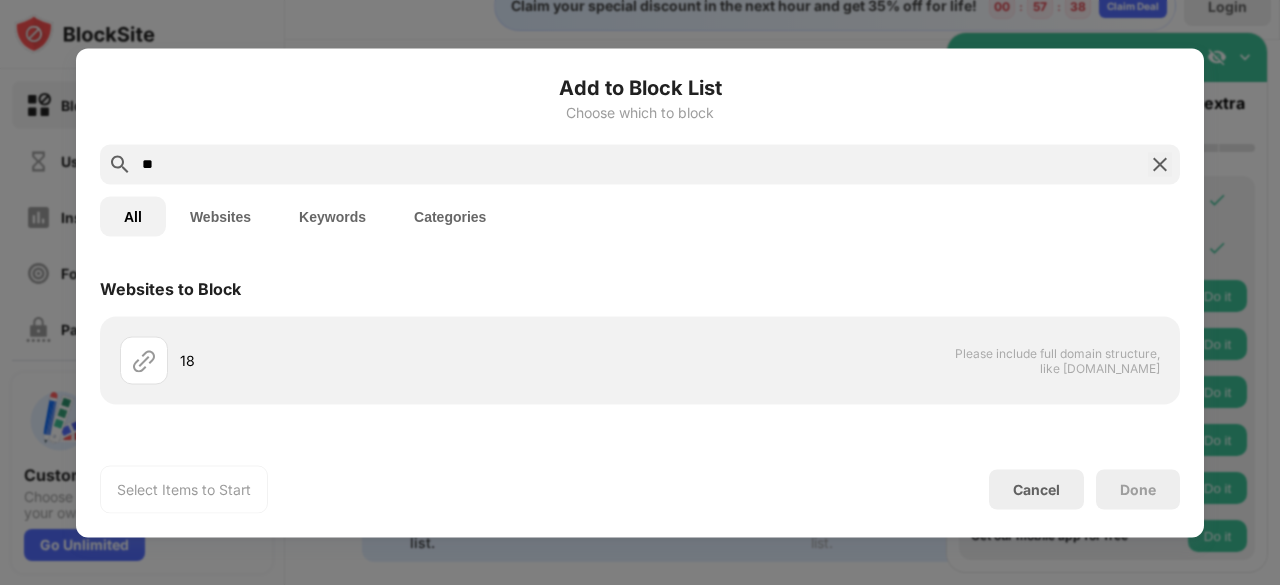 type on "*" 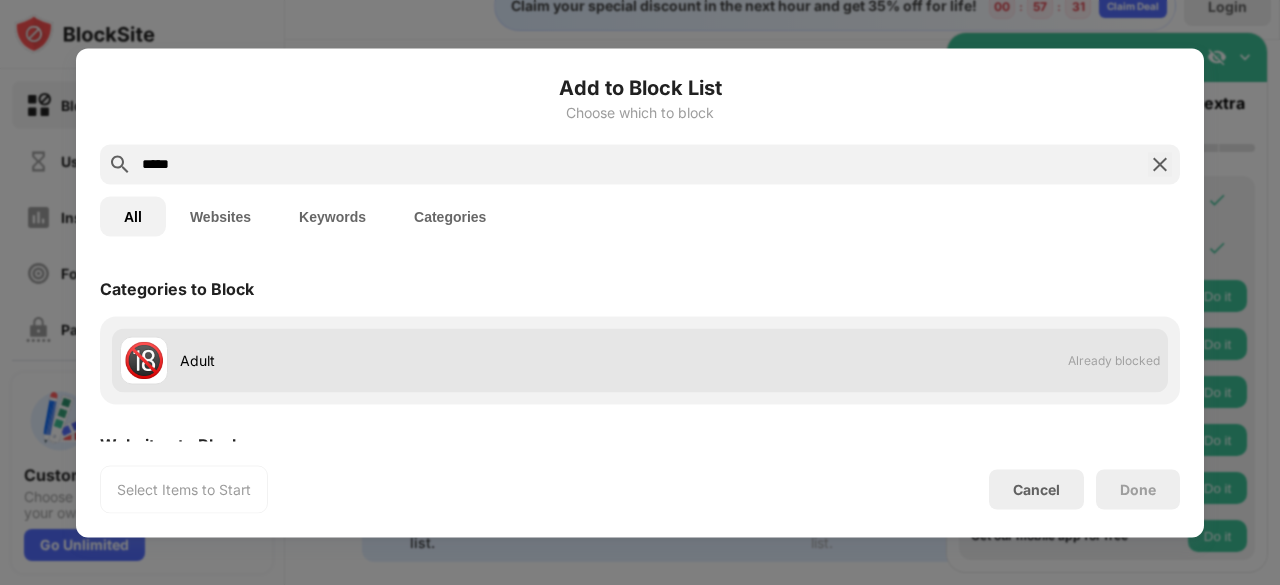 click on "🔞 Adult Already blocked" at bounding box center (640, 360) 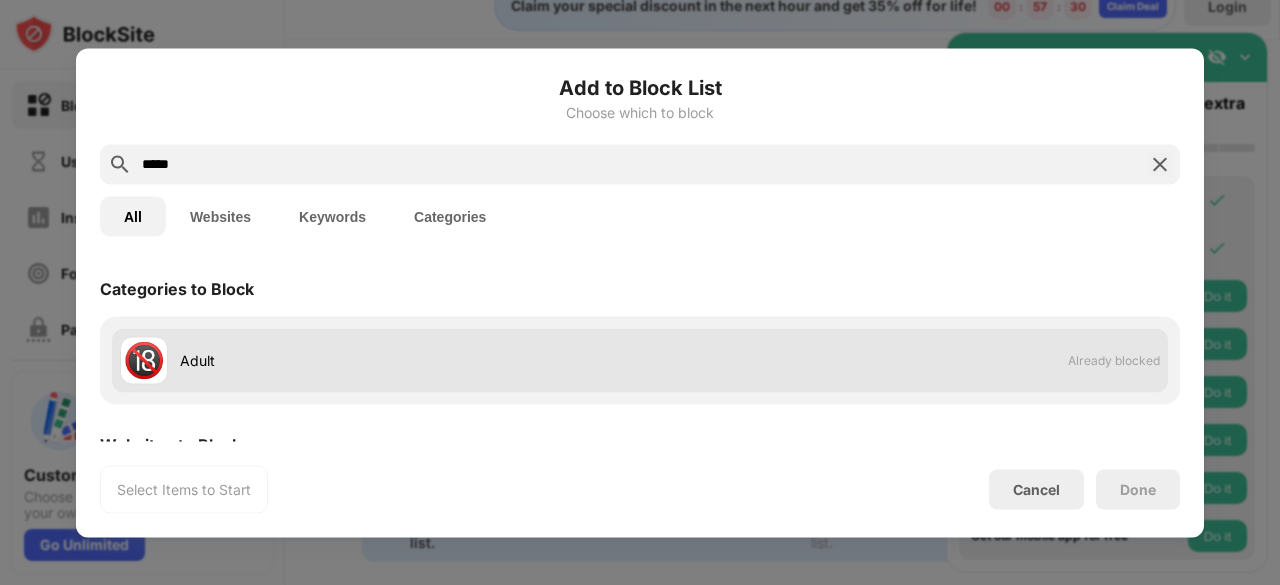 click on "🔞 Adult Already blocked" at bounding box center [640, 360] 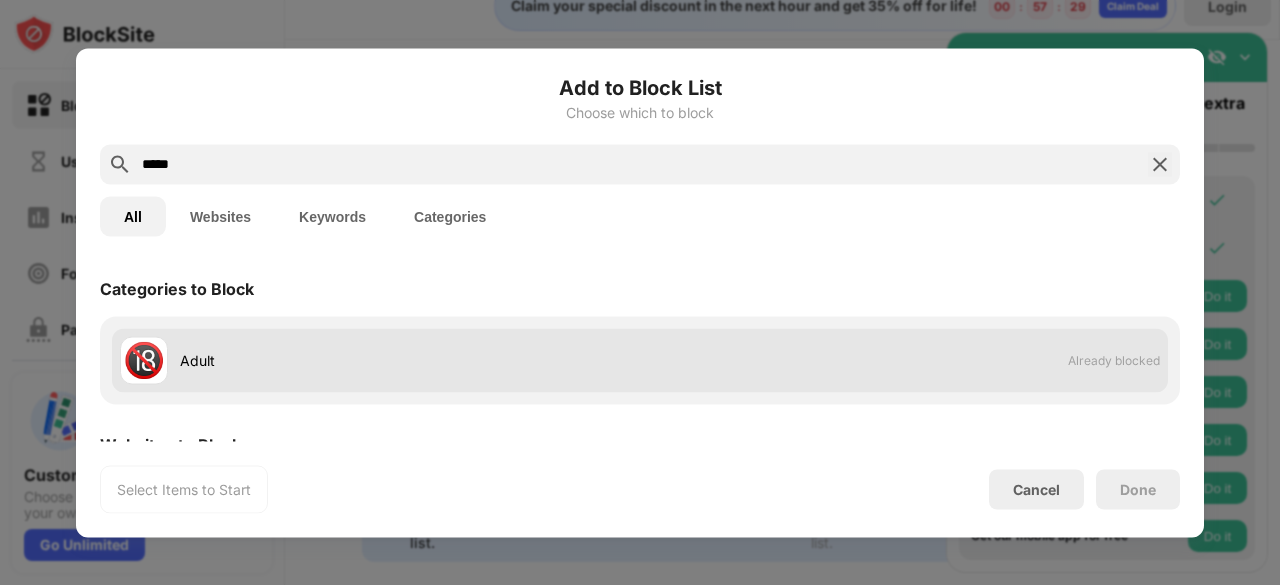 click on "Adult" at bounding box center (410, 360) 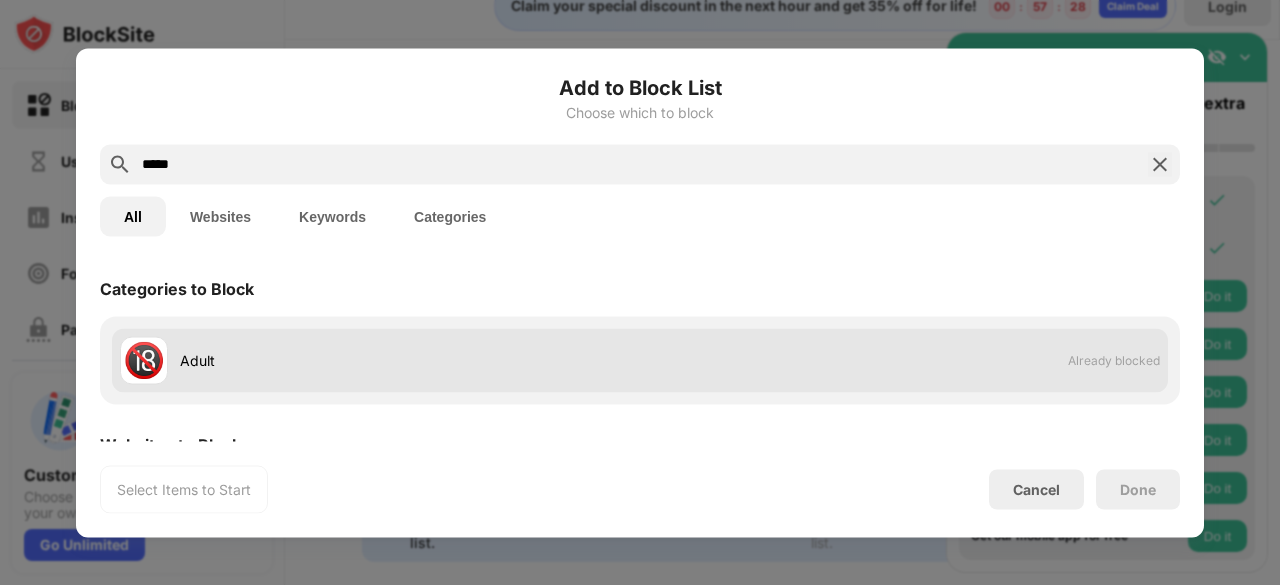 click on "Adult" at bounding box center (410, 360) 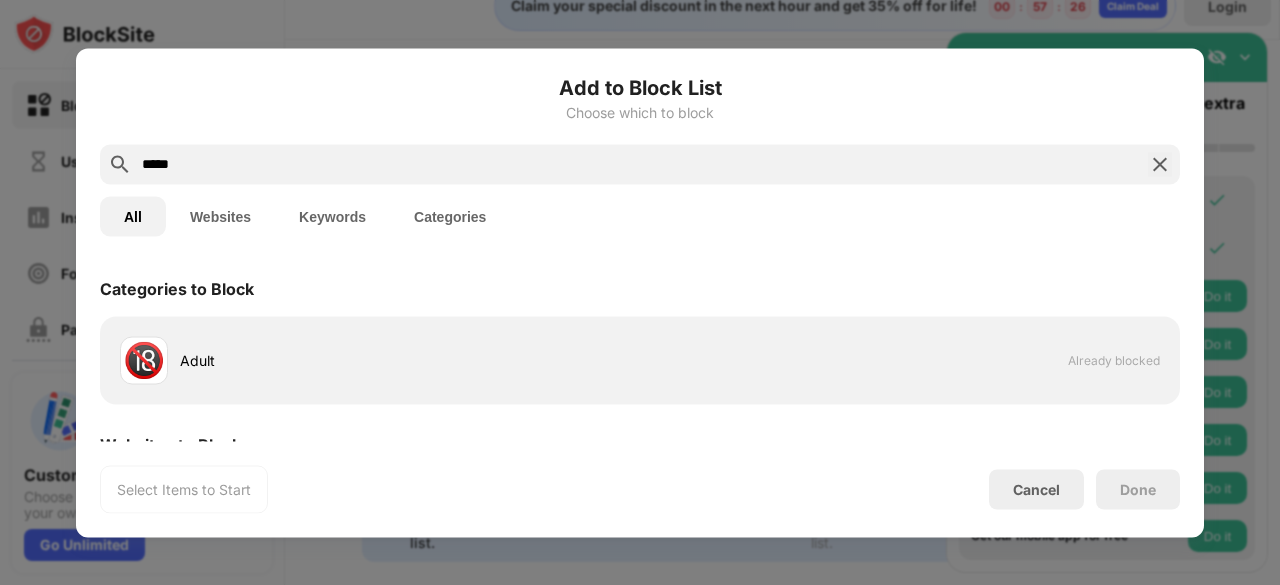 click on "*****" at bounding box center (640, 164) 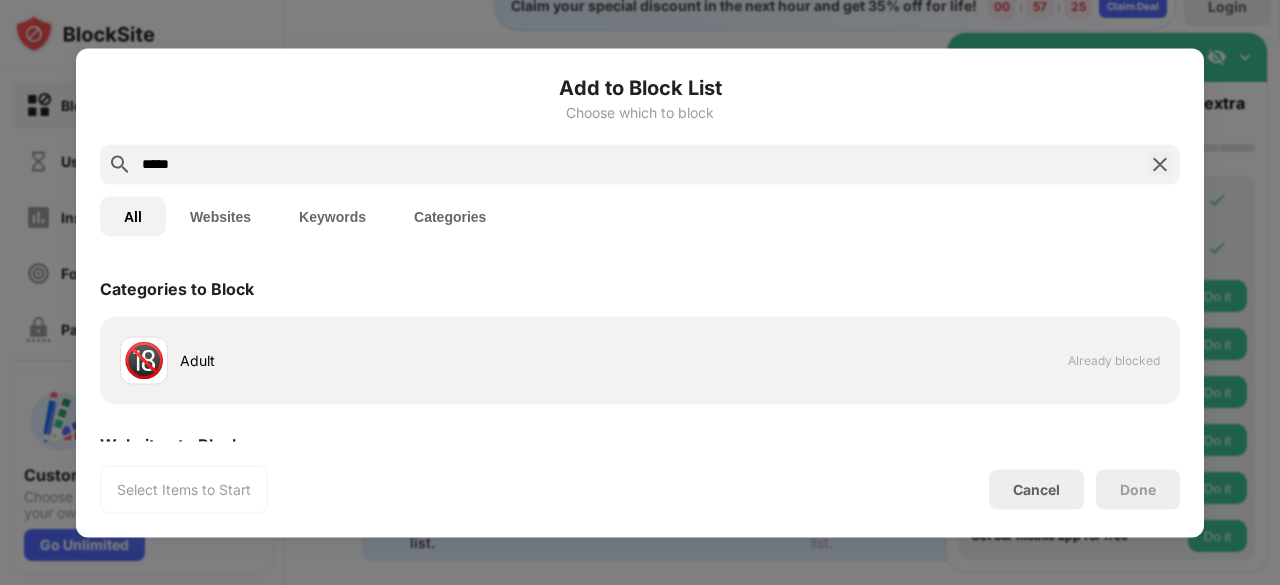 click on "Websites" at bounding box center (220, 216) 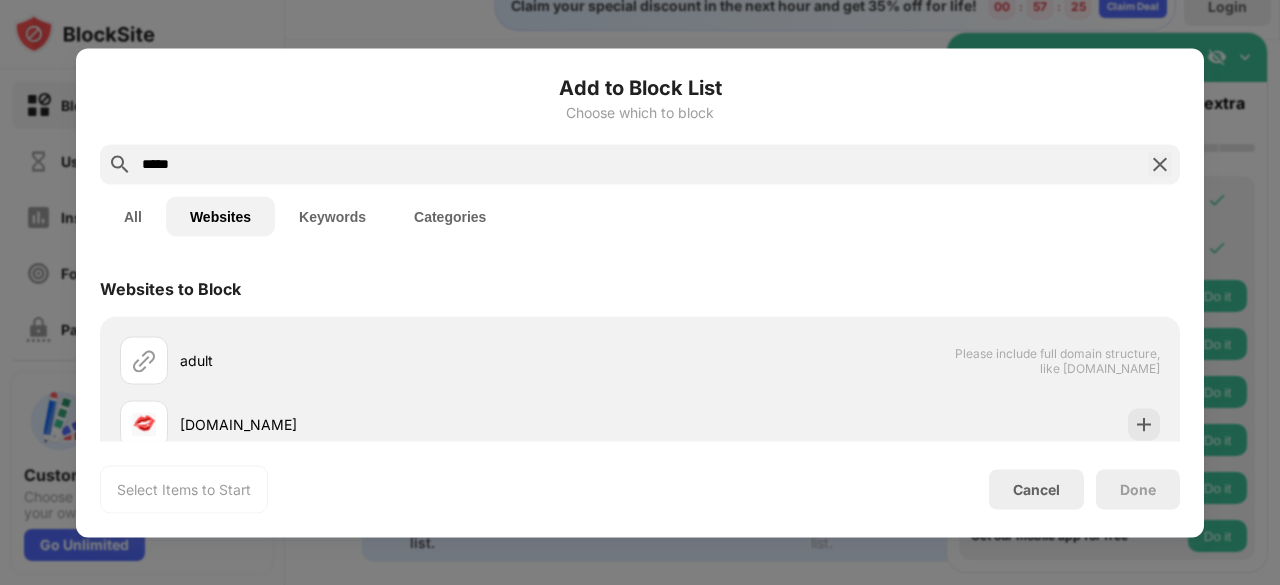click on "*****" at bounding box center (640, 164) 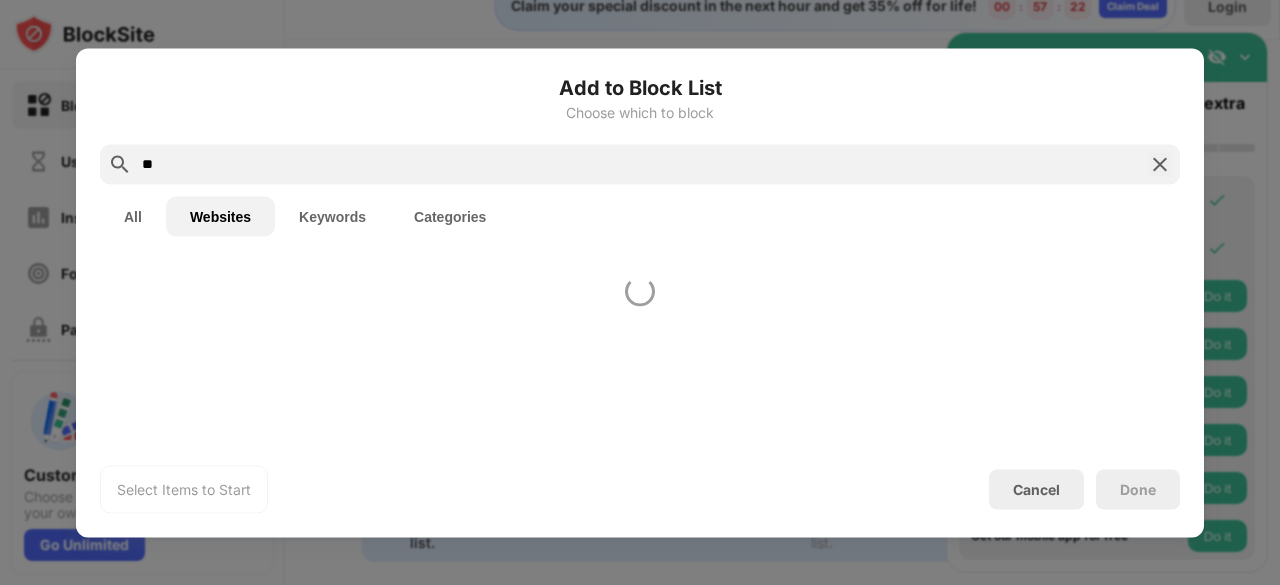 type on "*" 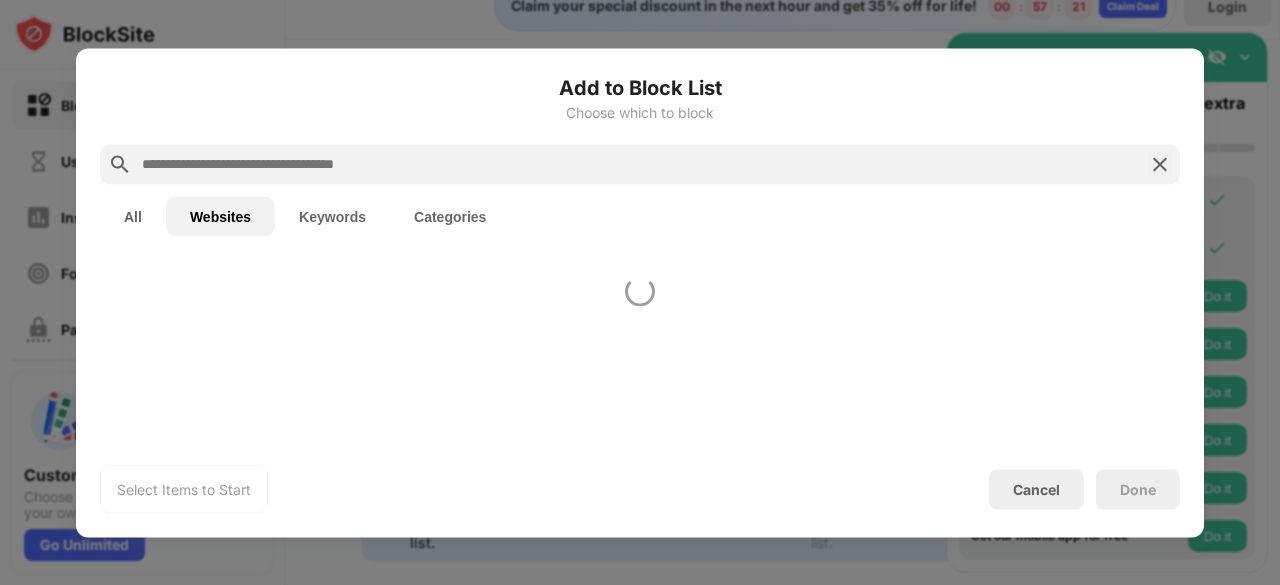 type on "*" 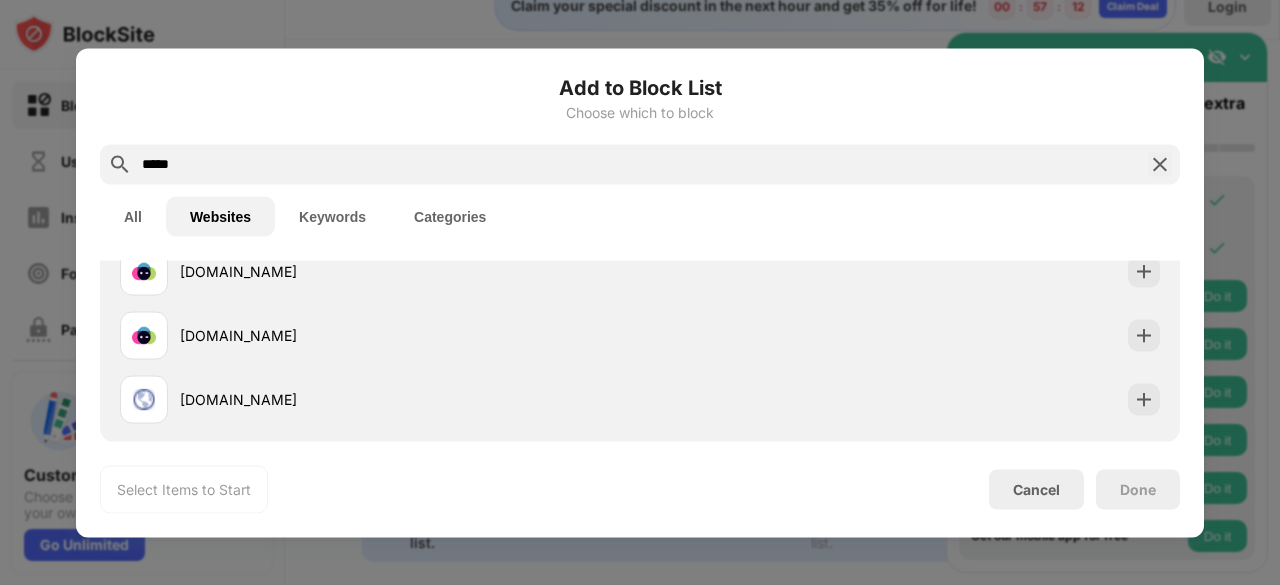 scroll, scrollTop: 154, scrollLeft: 0, axis: vertical 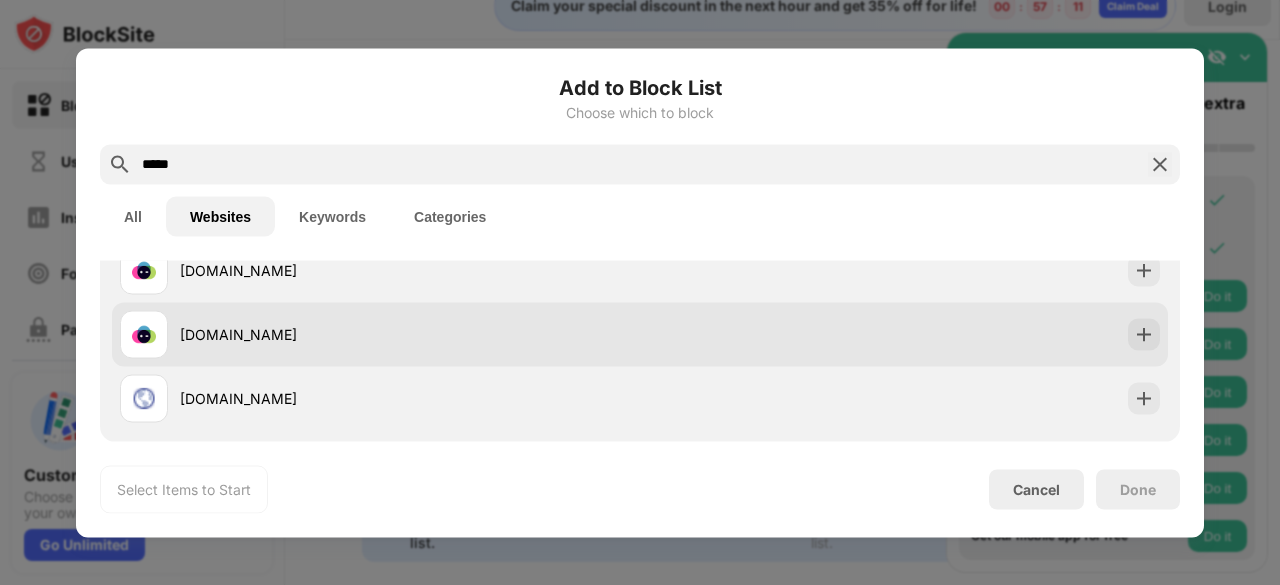 type on "*****" 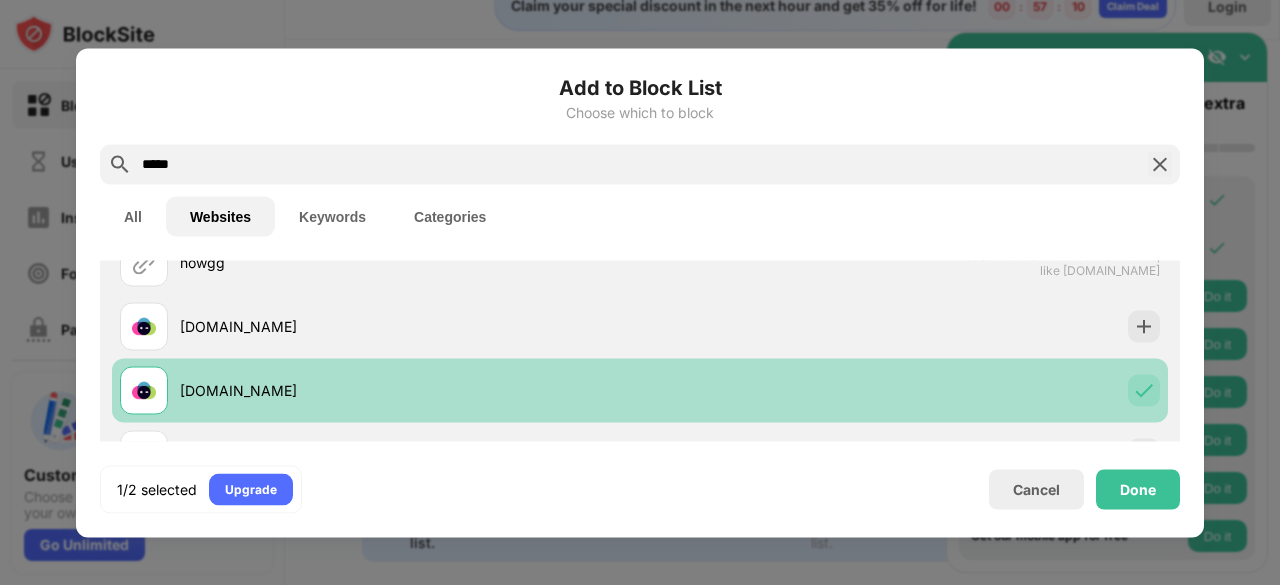 scroll, scrollTop: 69, scrollLeft: 0, axis: vertical 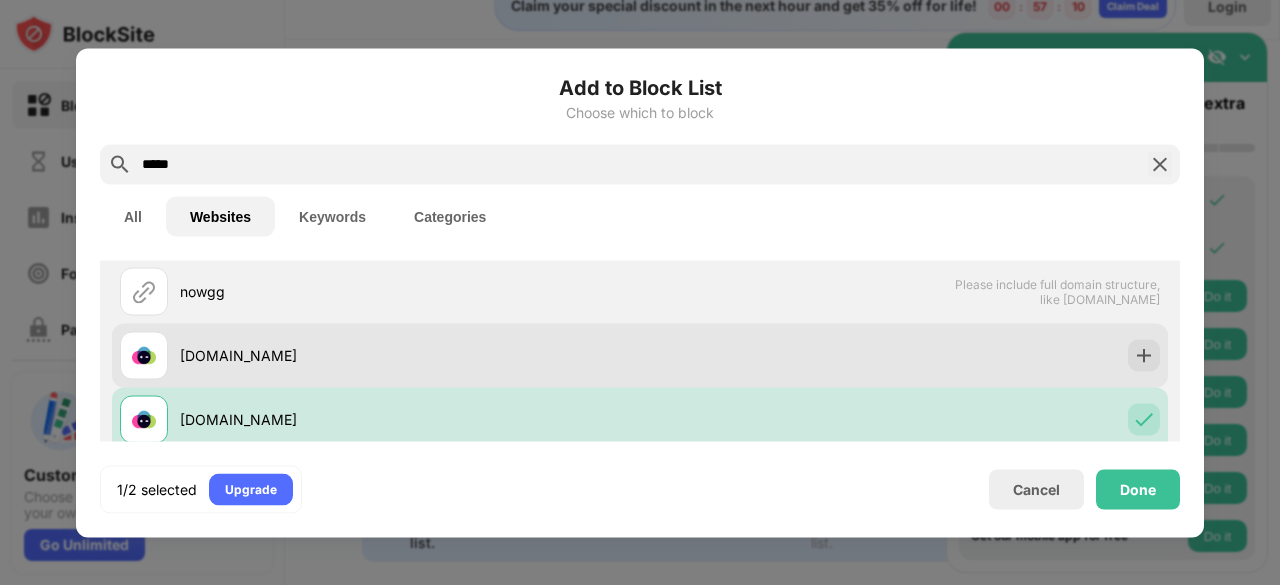 click at bounding box center (1144, 355) 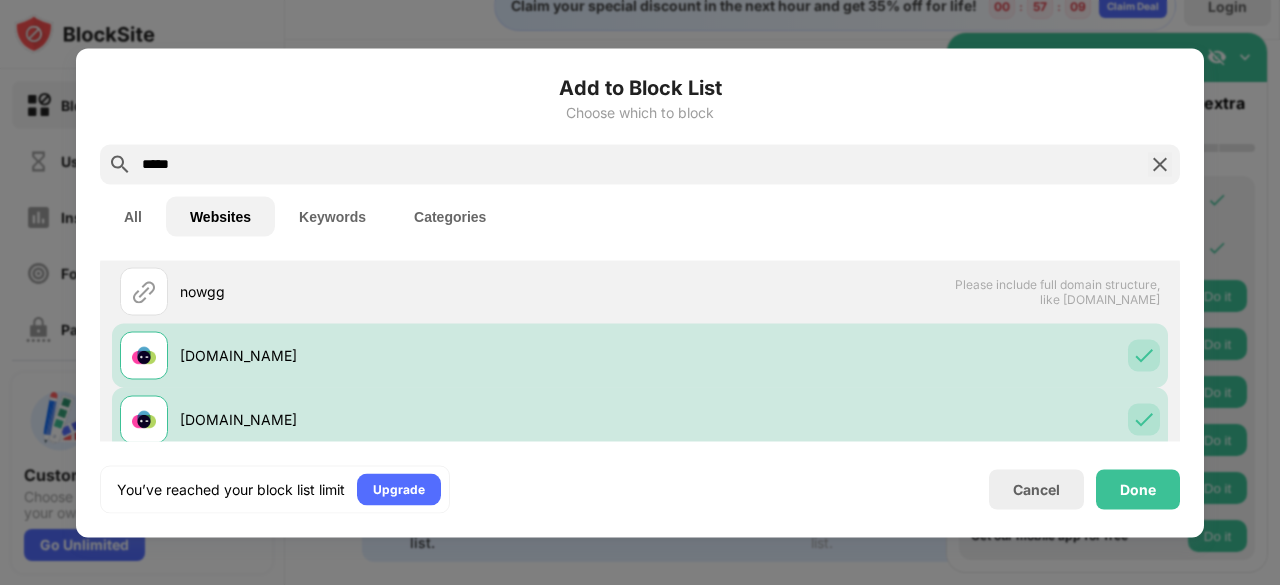 click on "Done" at bounding box center (1138, 489) 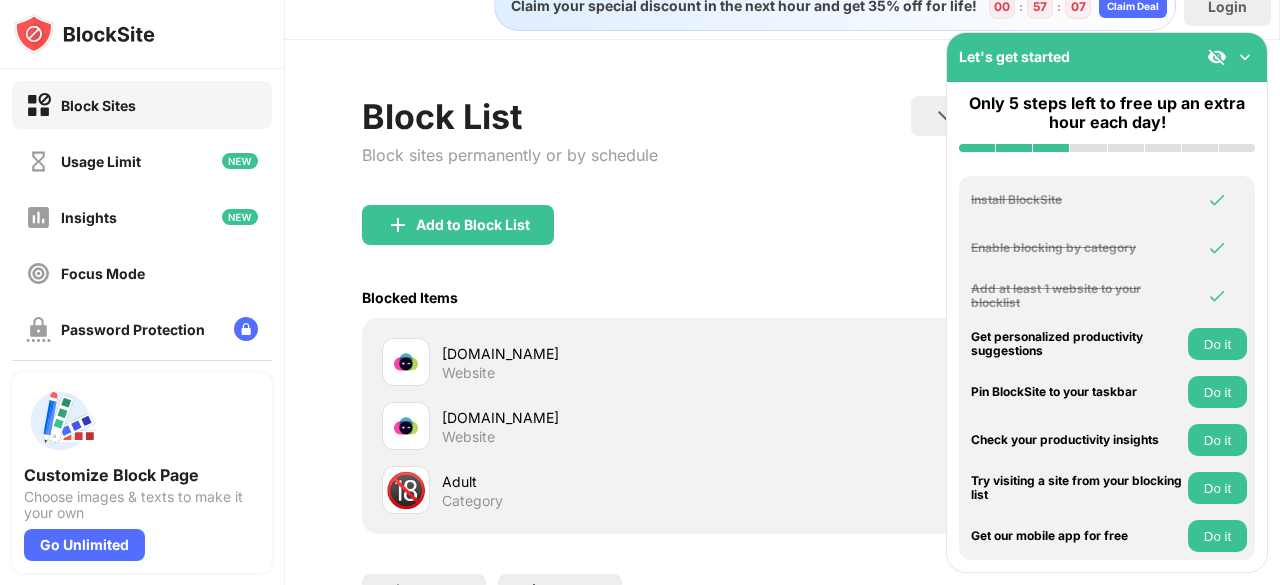 click on "Add to Block List" at bounding box center (458, 225) 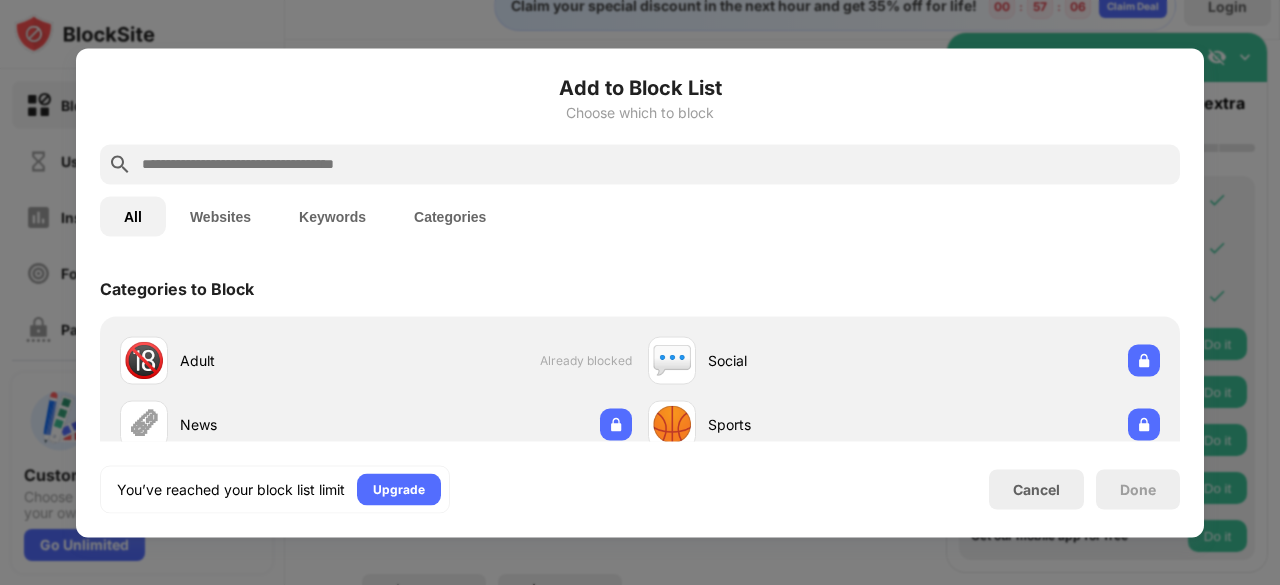 click at bounding box center [656, 164] 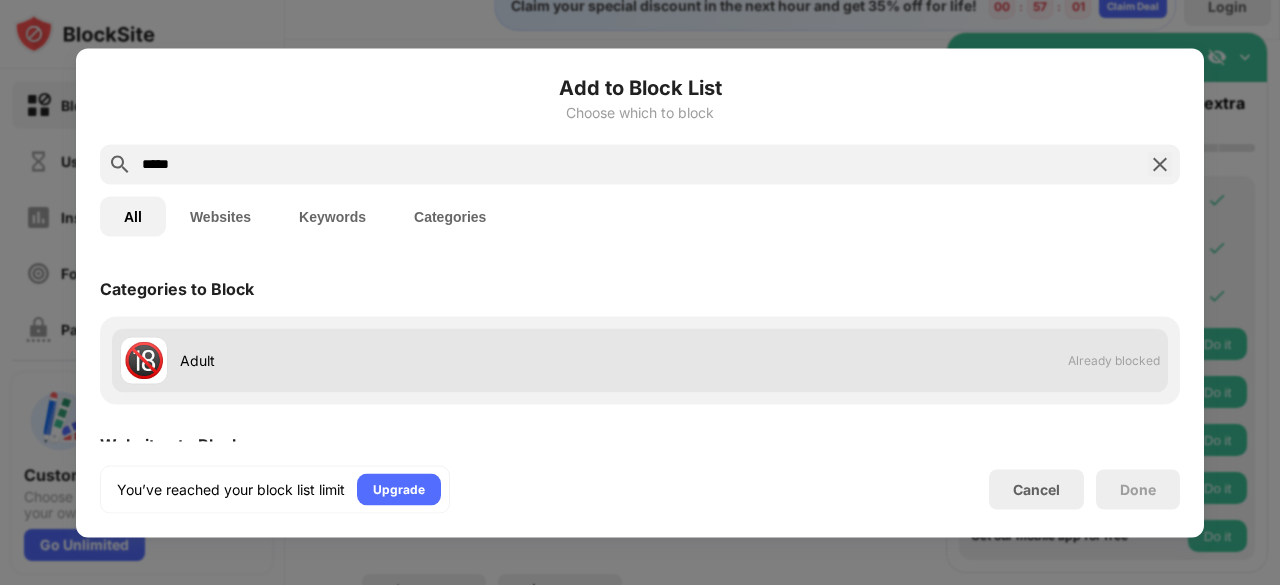 type on "*****" 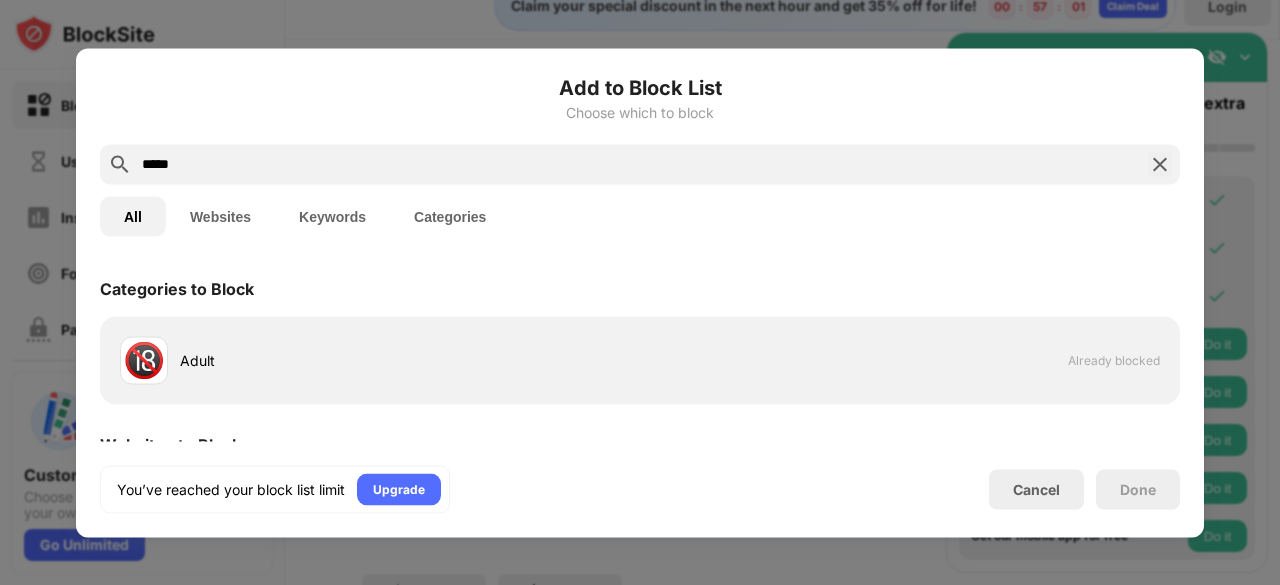 click on "Categories to Block" at bounding box center (640, 288) 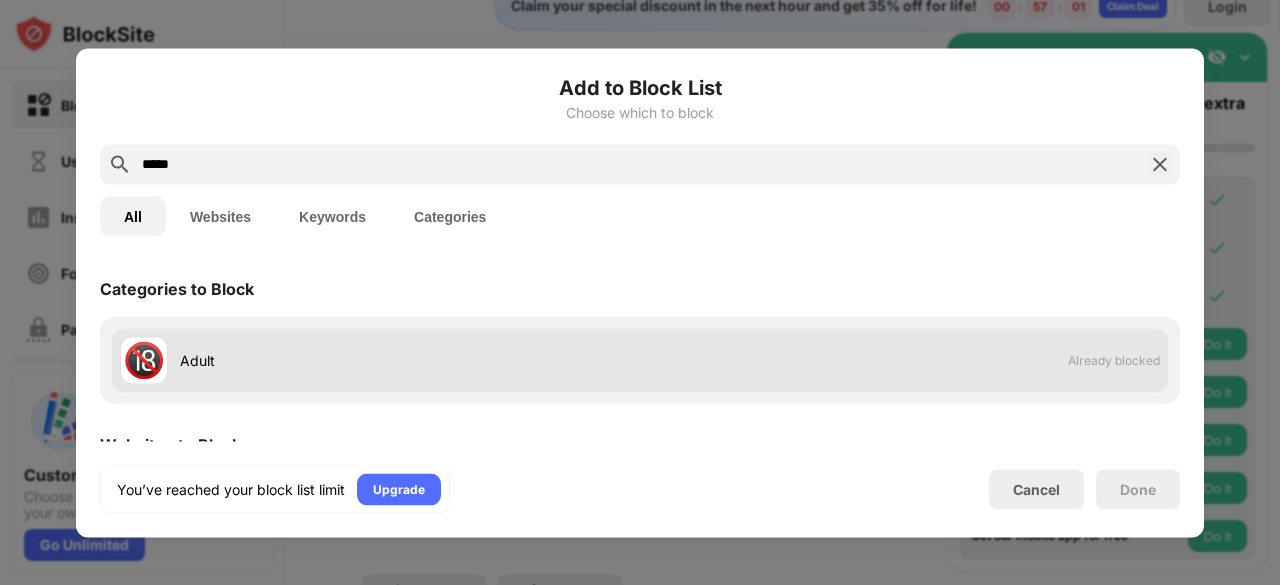 click on "Adult" at bounding box center [410, 360] 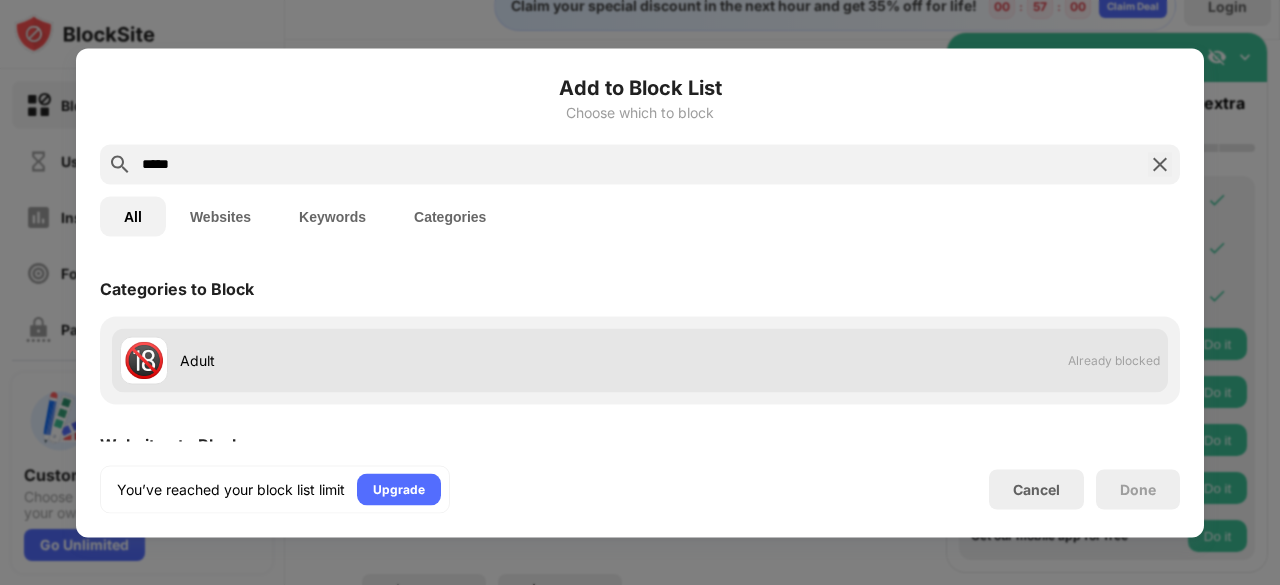 click on "Adult" at bounding box center [410, 360] 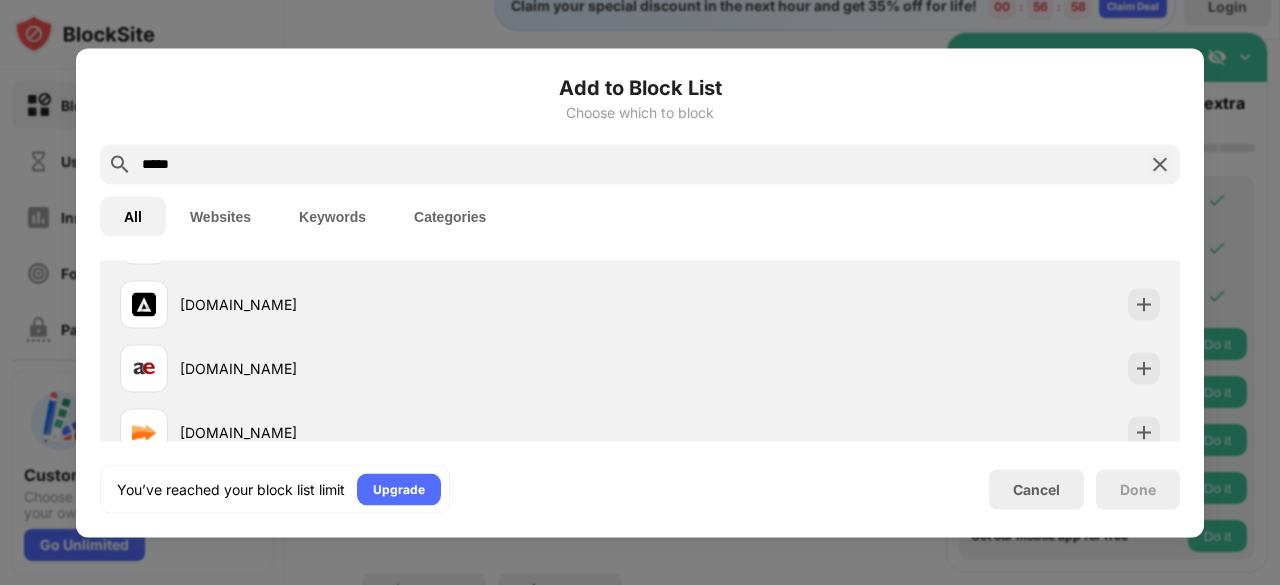 scroll, scrollTop: 405, scrollLeft: 0, axis: vertical 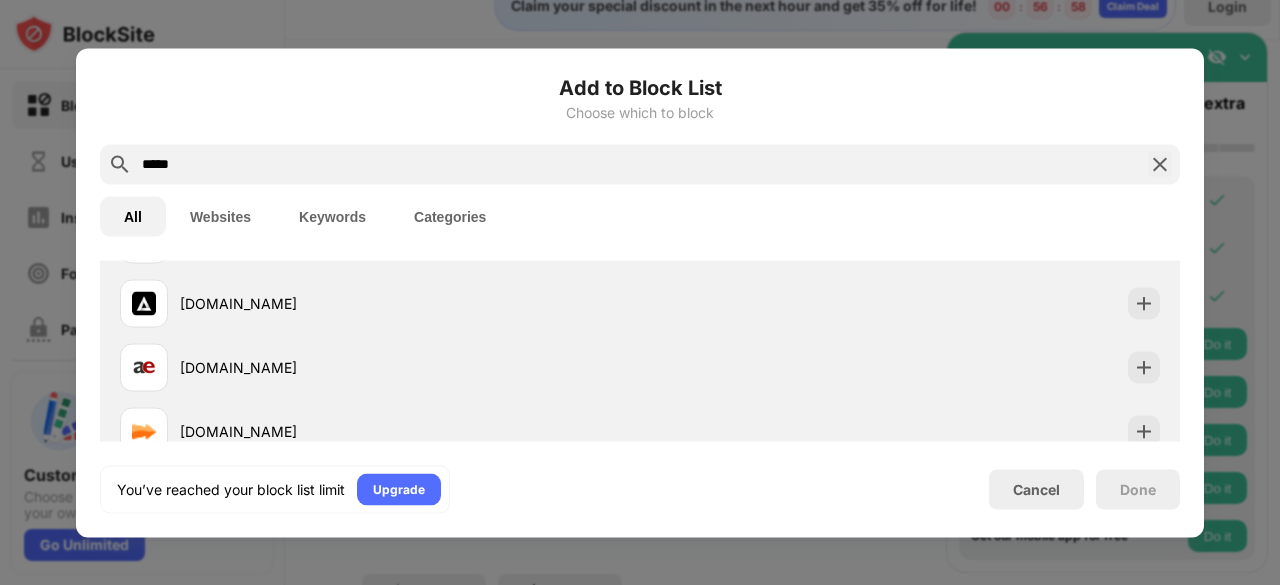 click on "Cancel" at bounding box center [1036, 489] 